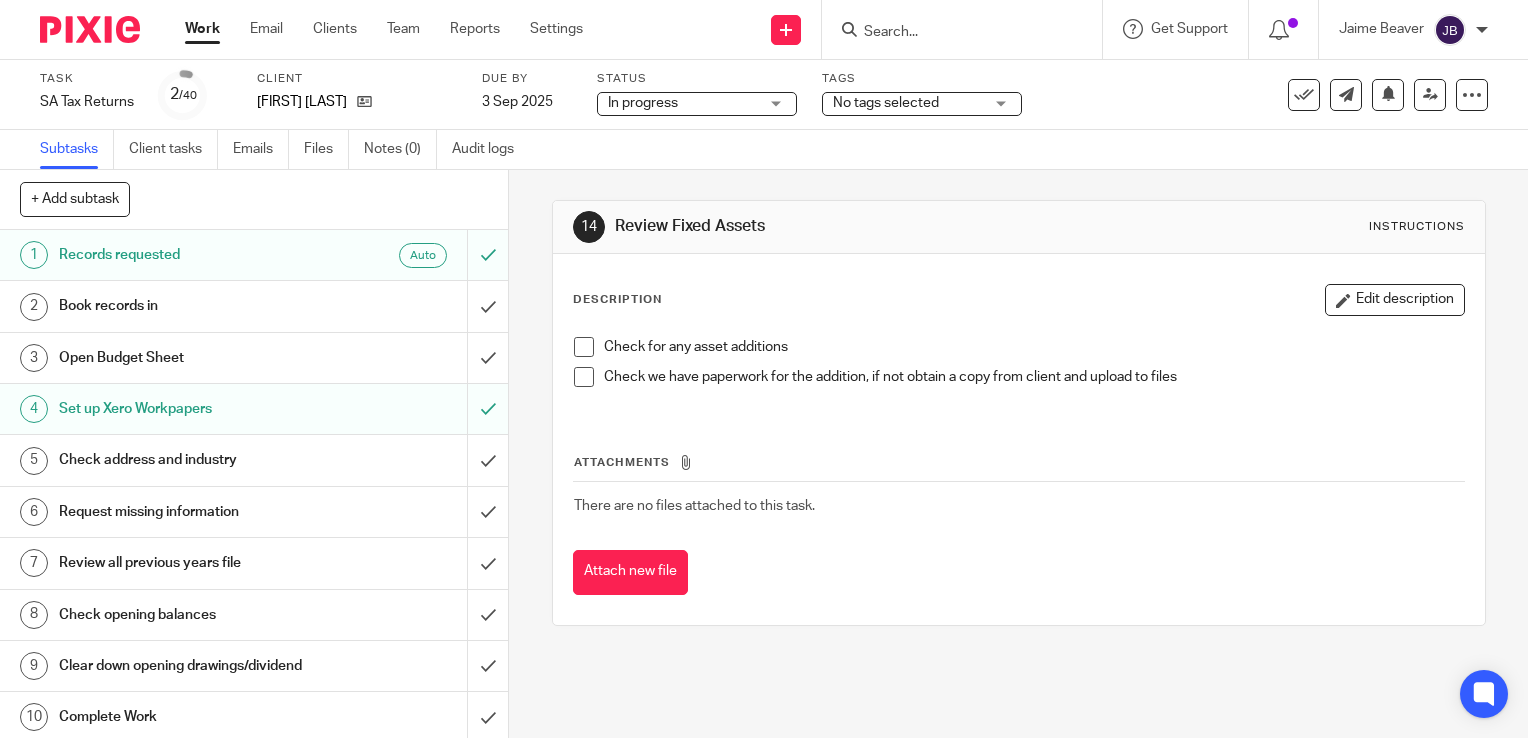 scroll, scrollTop: 0, scrollLeft: 0, axis: both 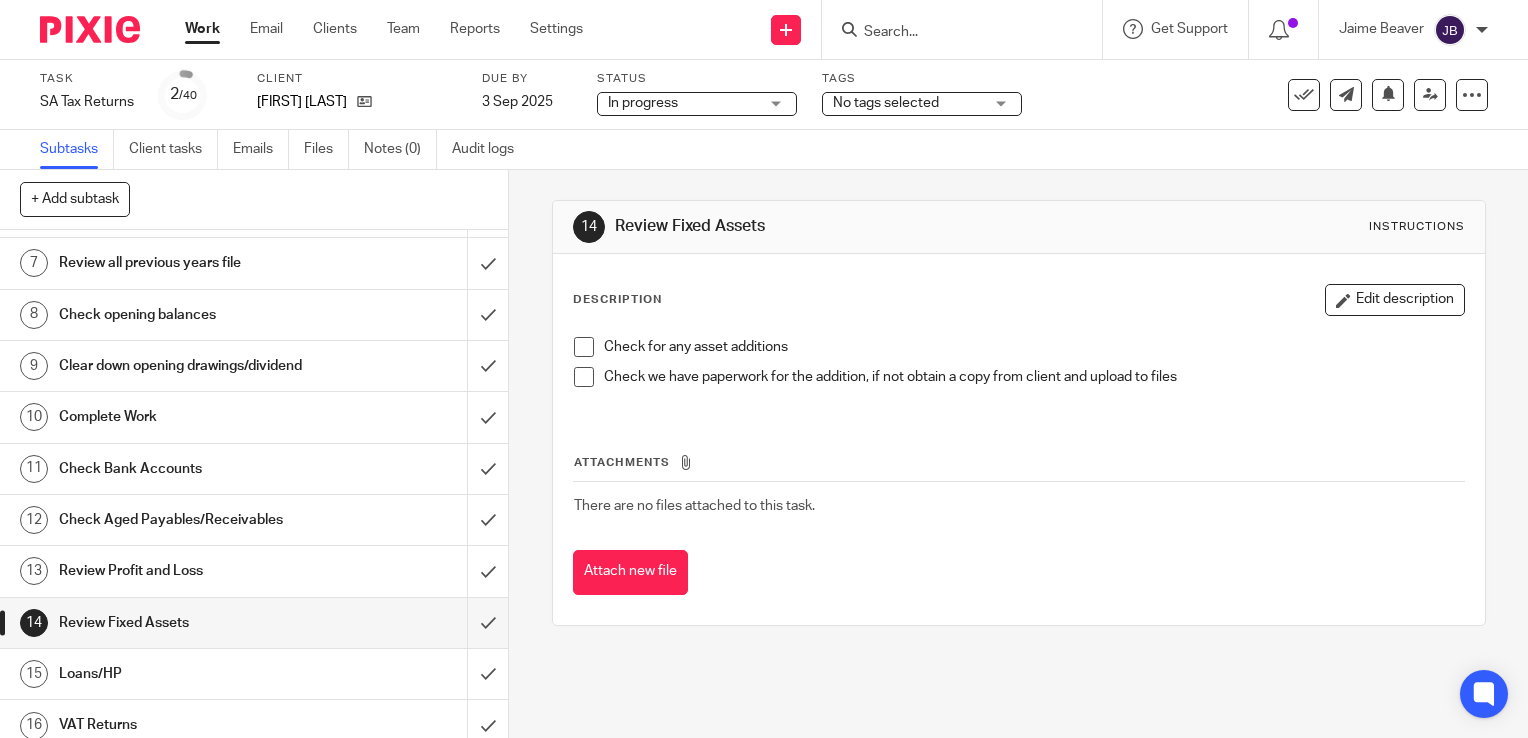 click on "Work" at bounding box center (202, 29) 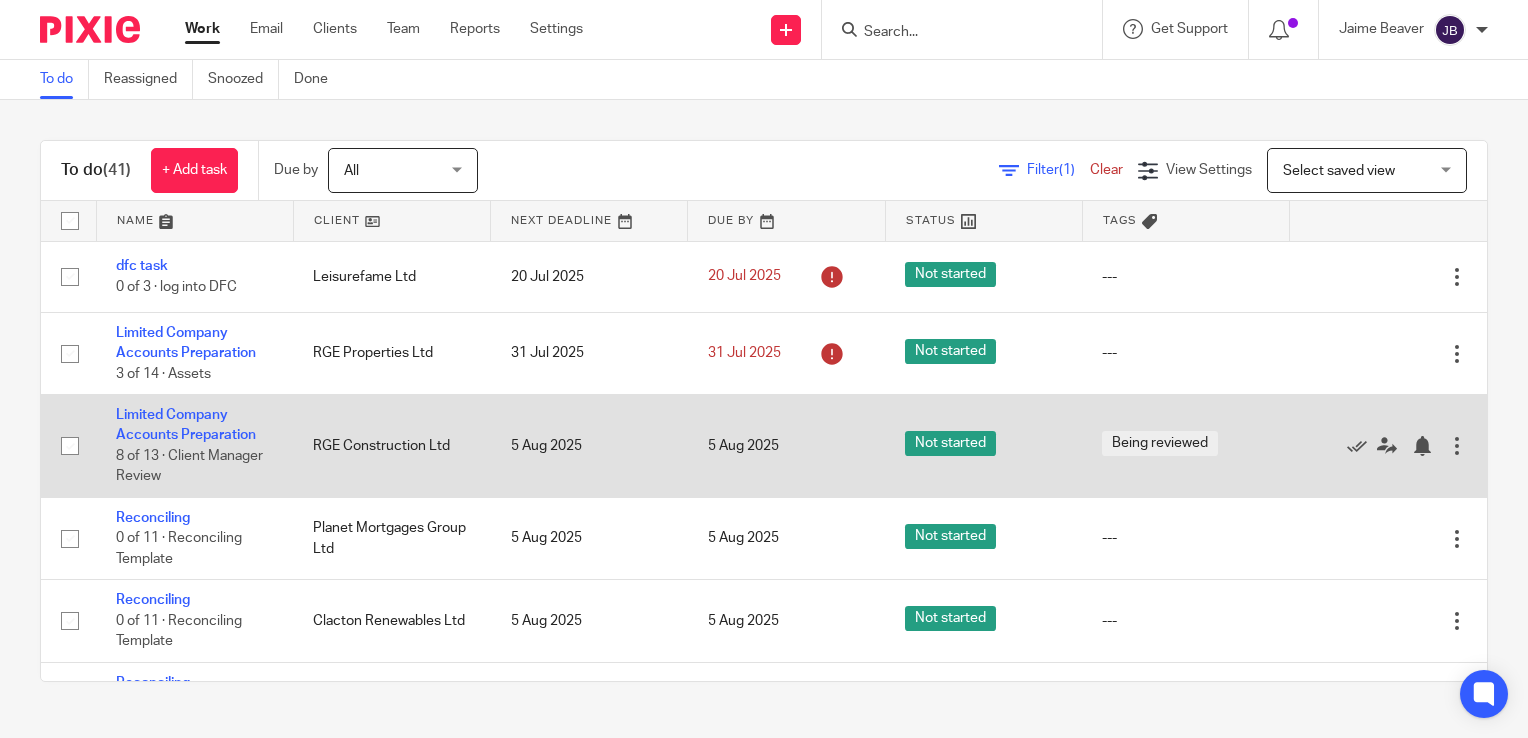 scroll, scrollTop: 0, scrollLeft: 0, axis: both 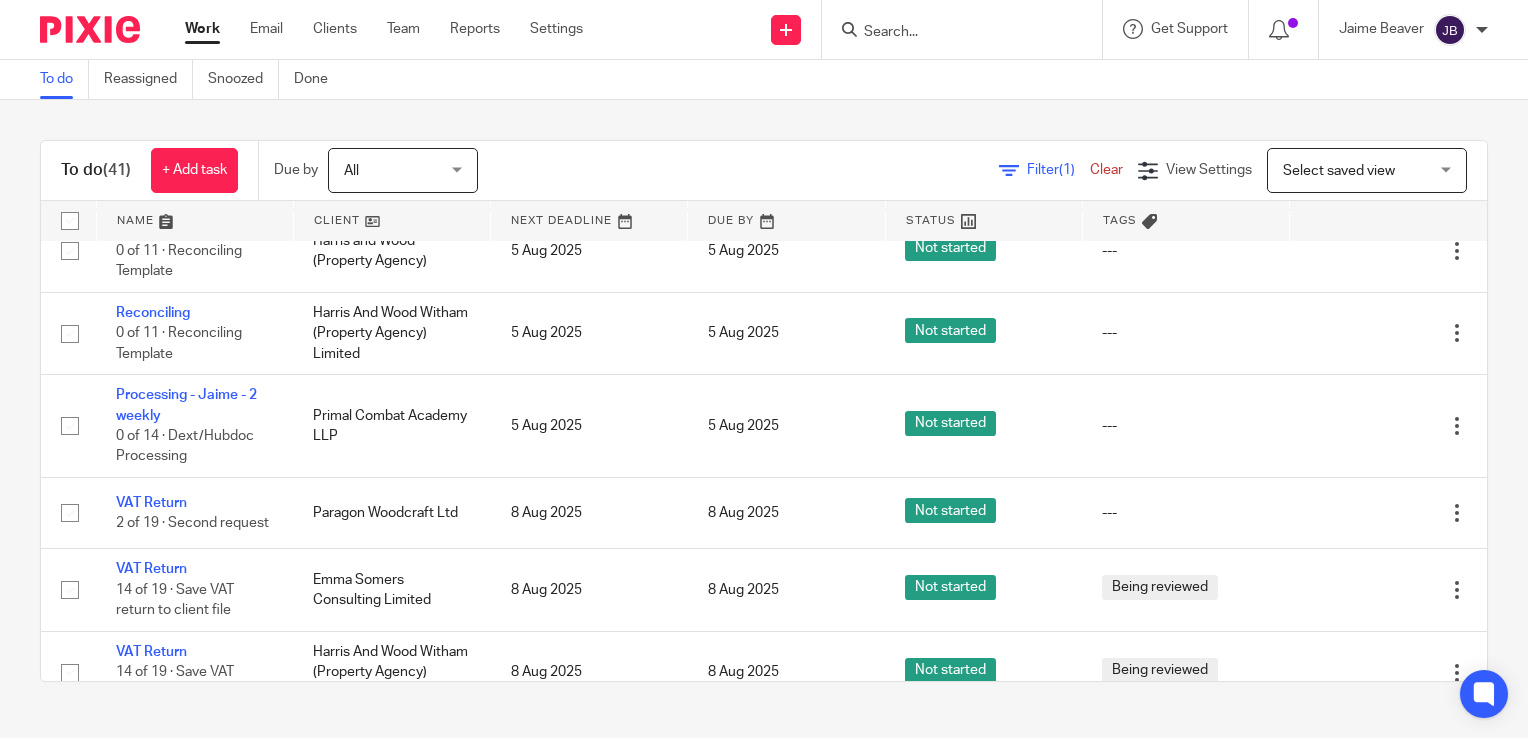 click on "Filter
(1) Clear" at bounding box center (1068, 170) 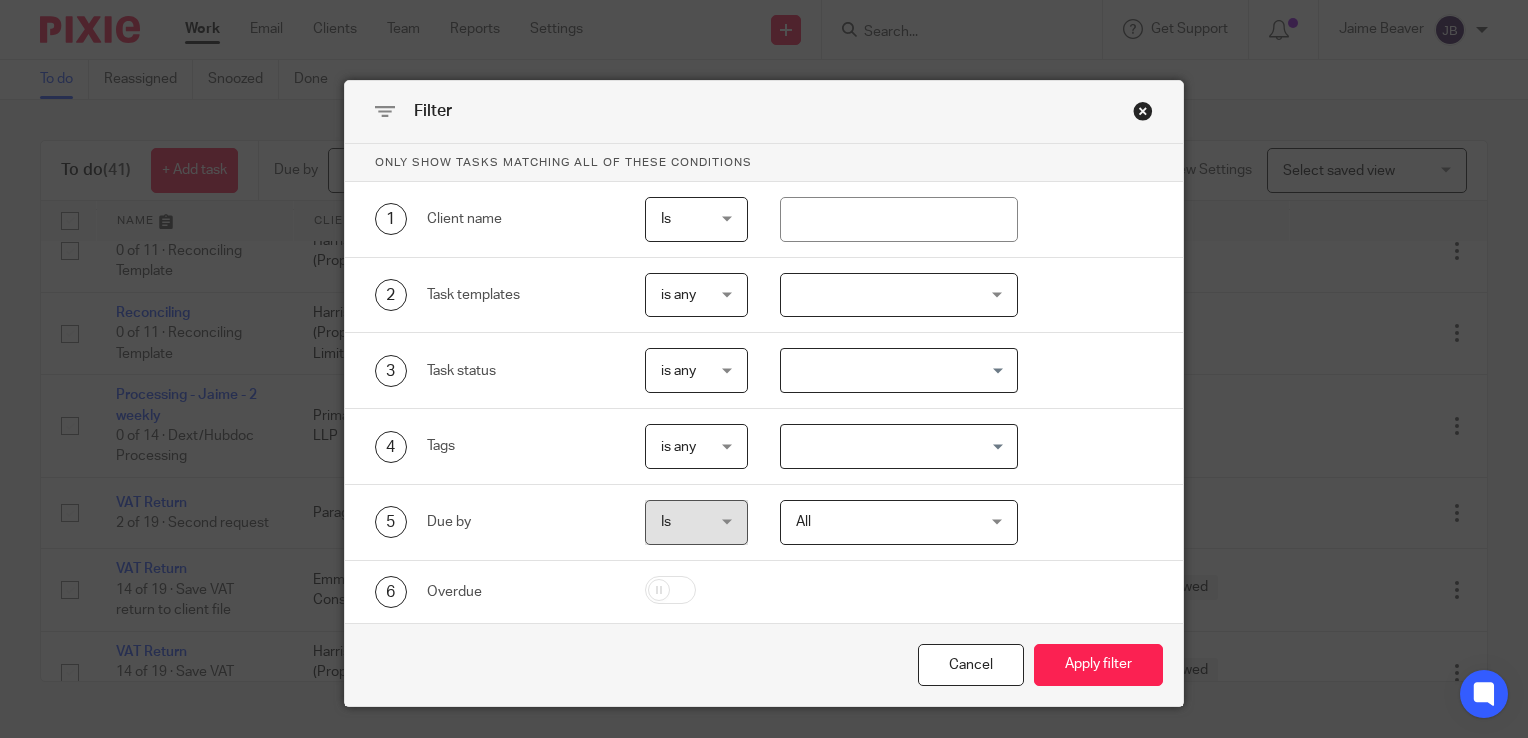 click at bounding box center [899, 295] 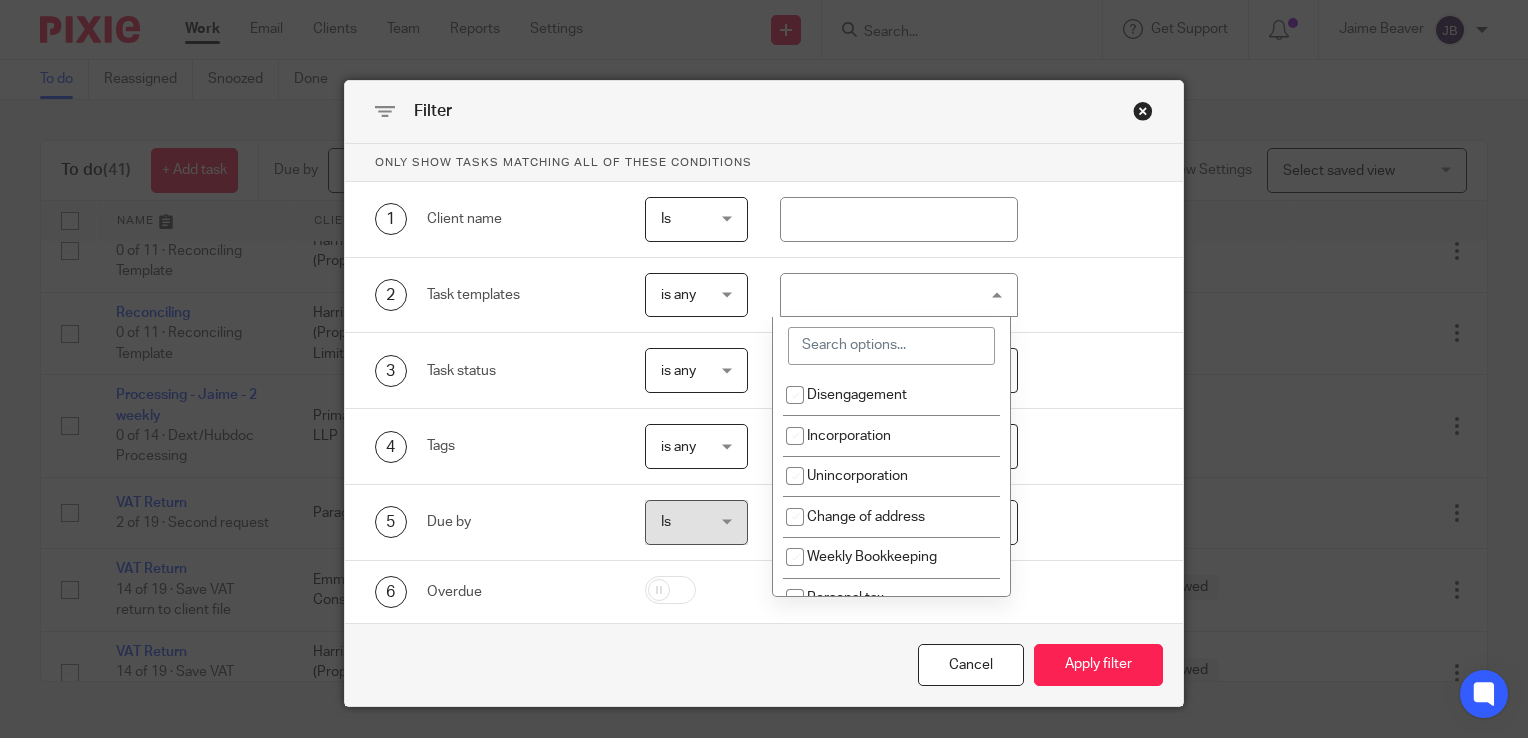 click at bounding box center (891, 346) 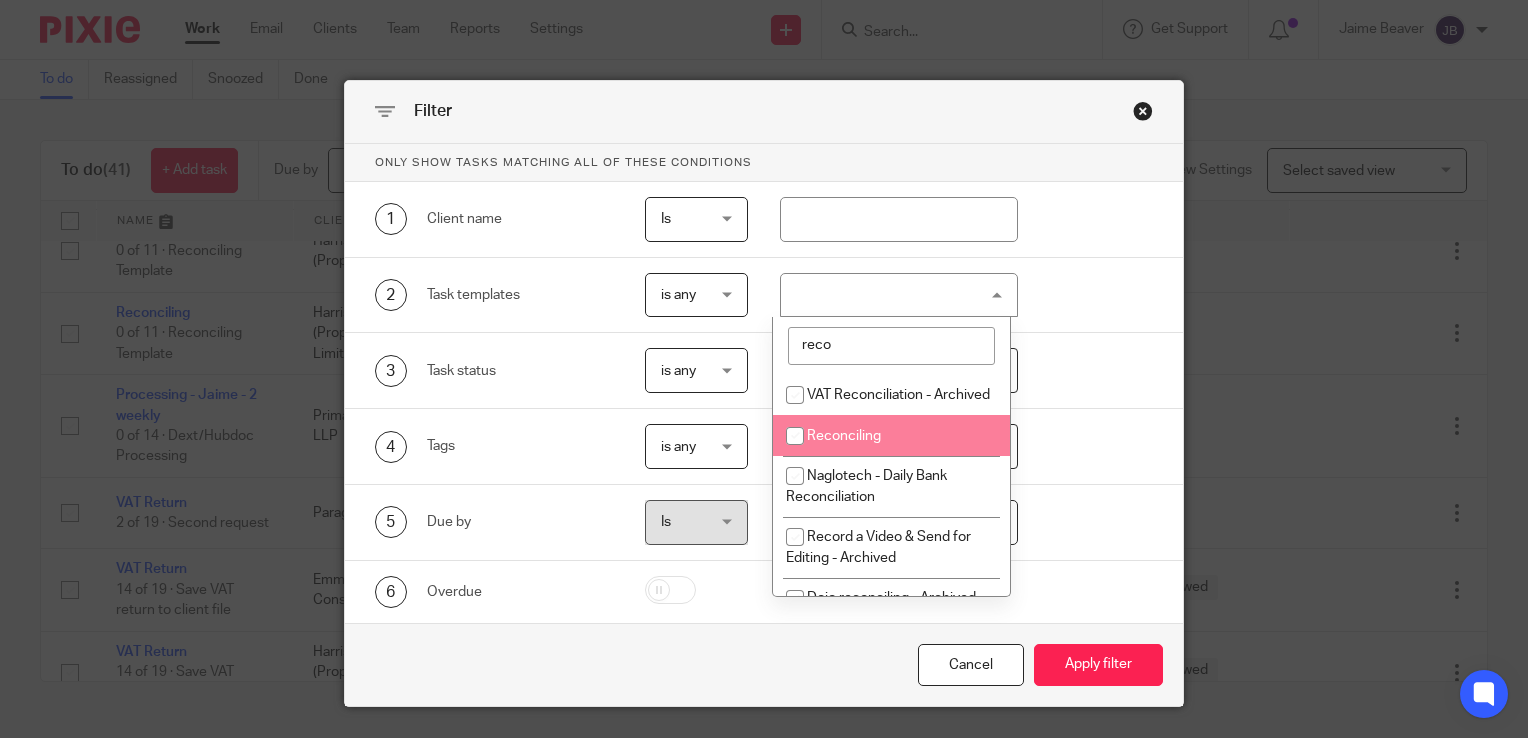 type on "reco" 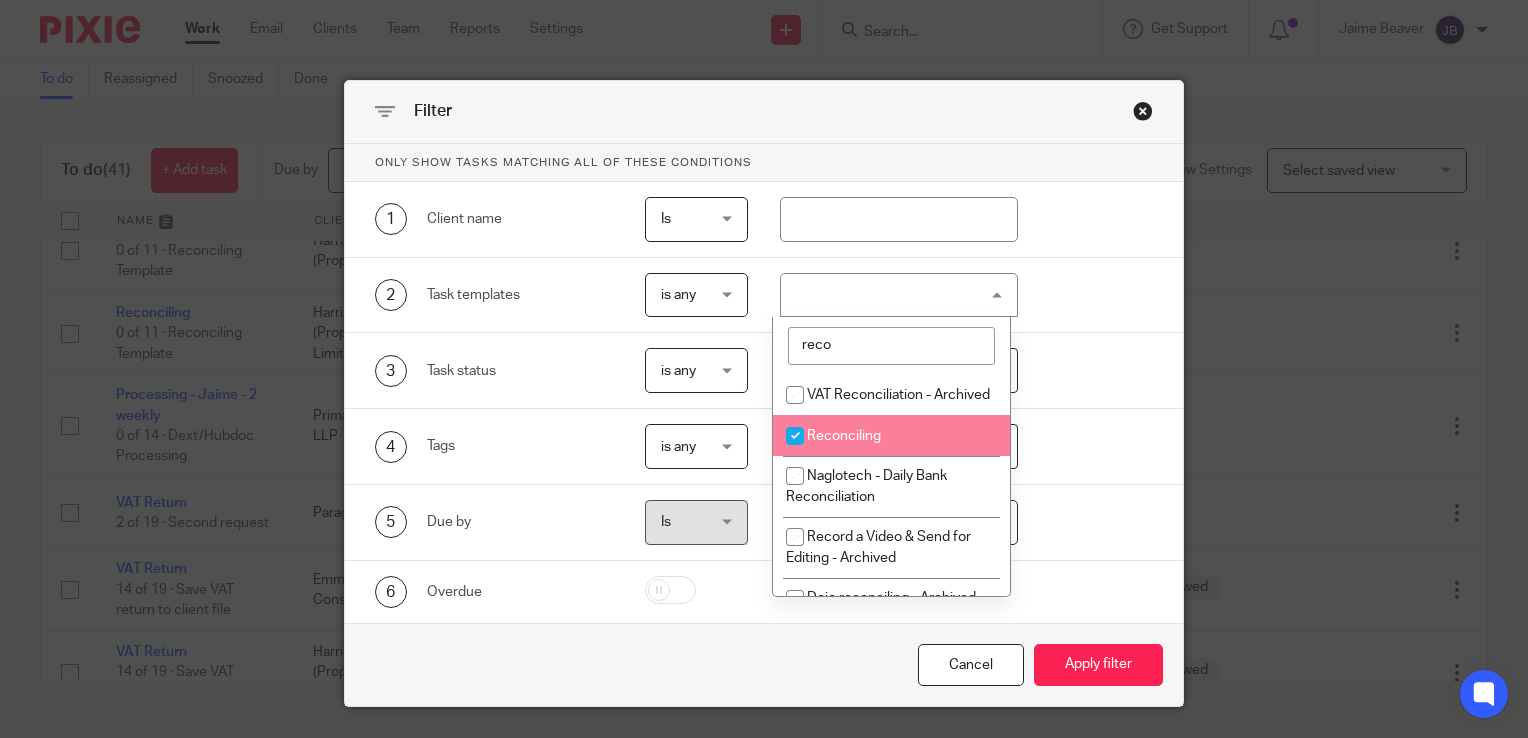 checkbox on "true" 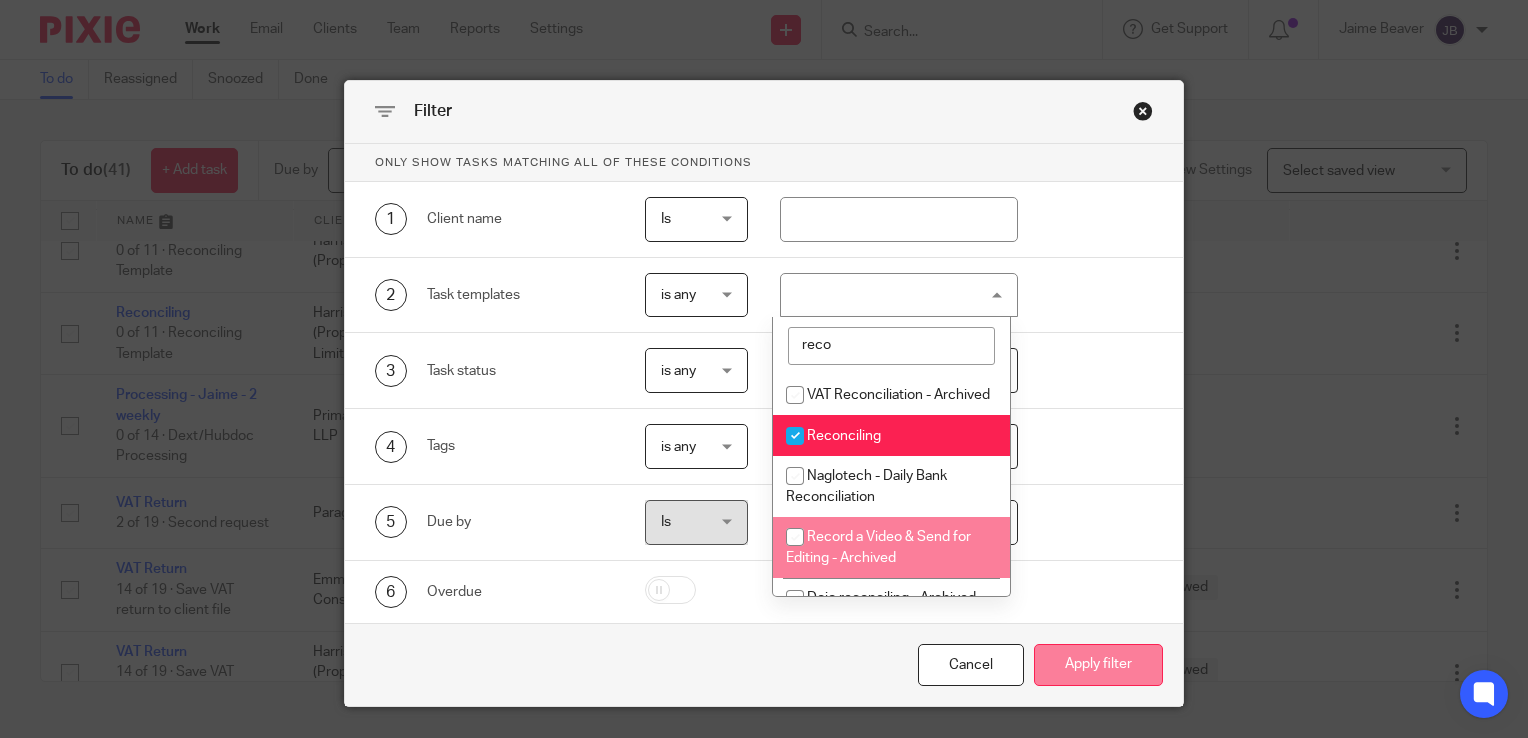 click on "Apply filter" at bounding box center [1098, 665] 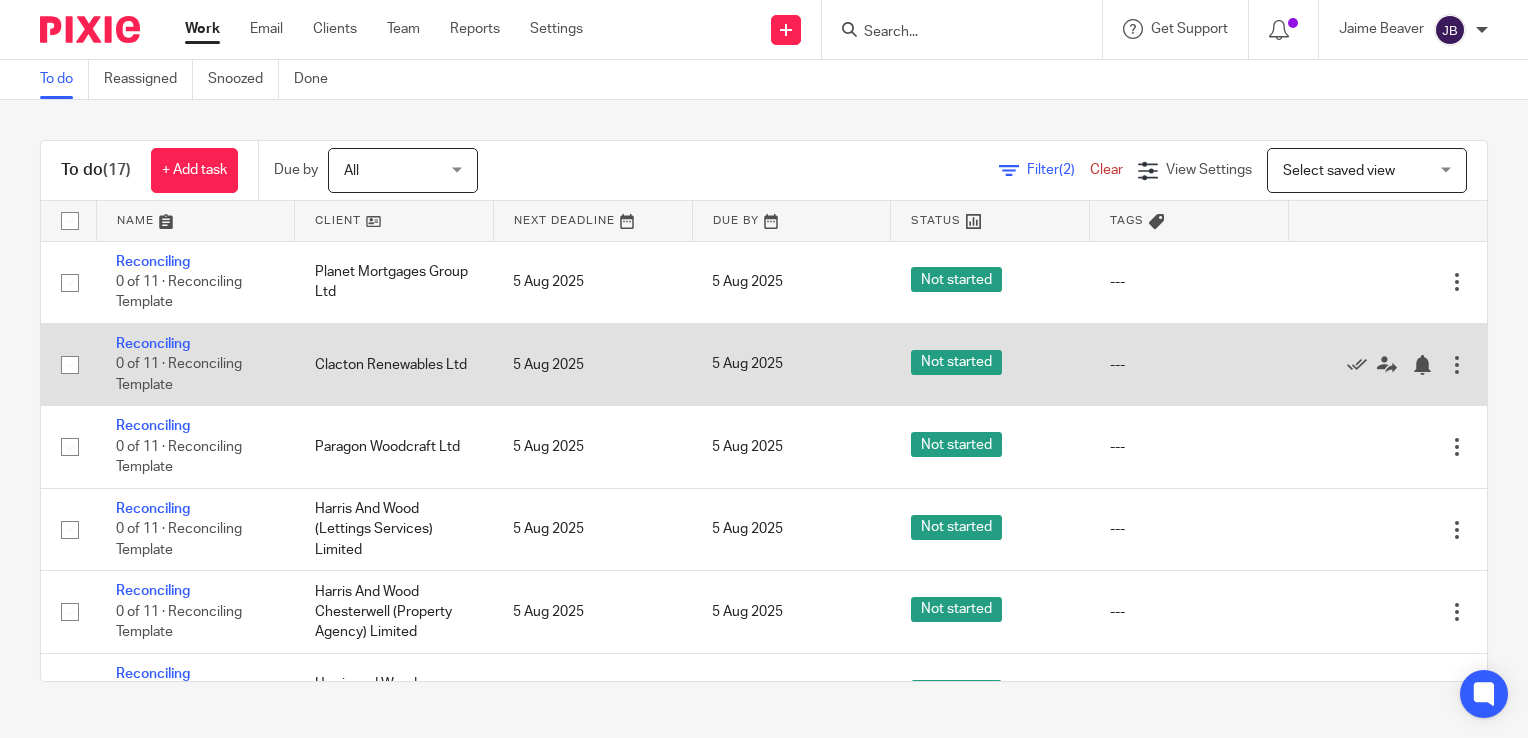scroll, scrollTop: 0, scrollLeft: 0, axis: both 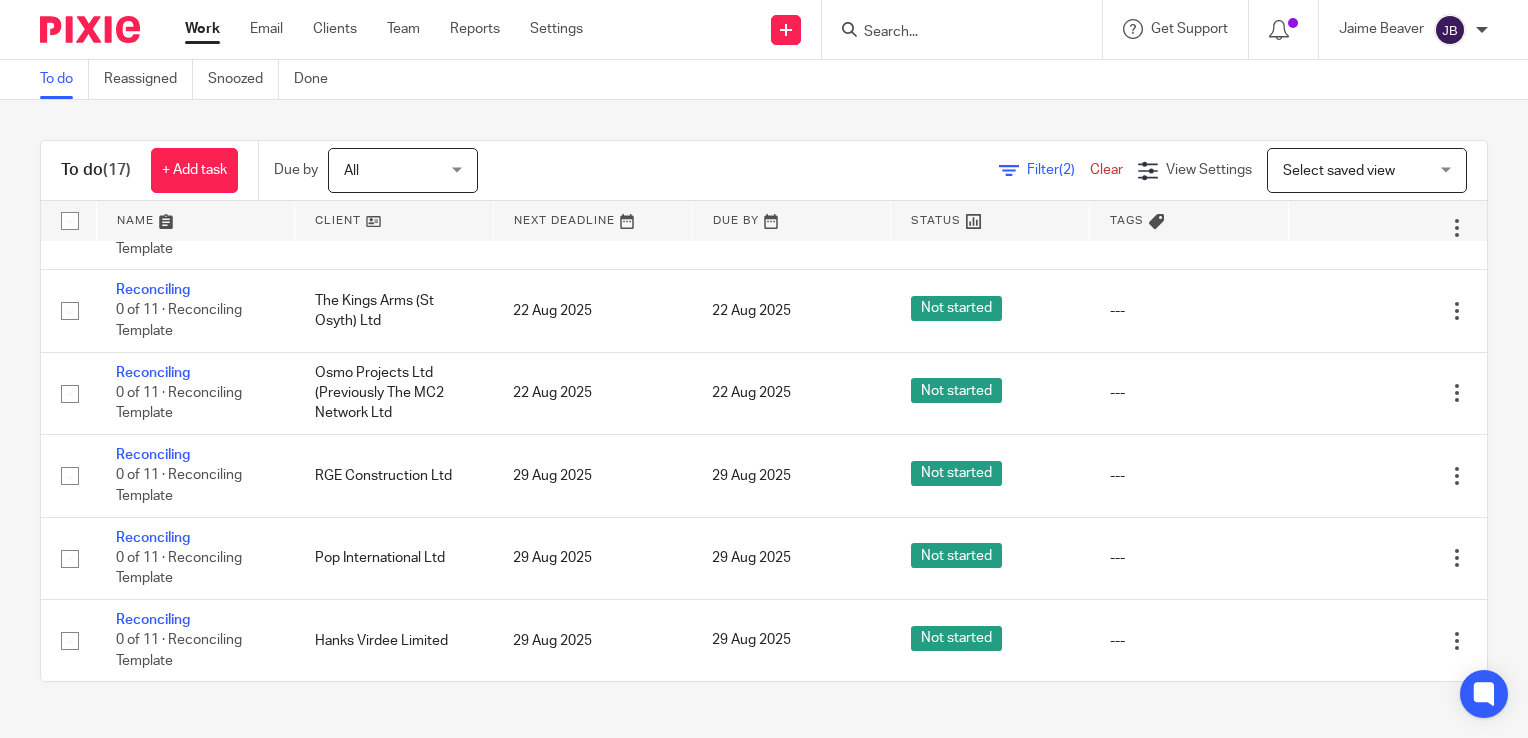 click on "Filter
(2)" at bounding box center (1058, 170) 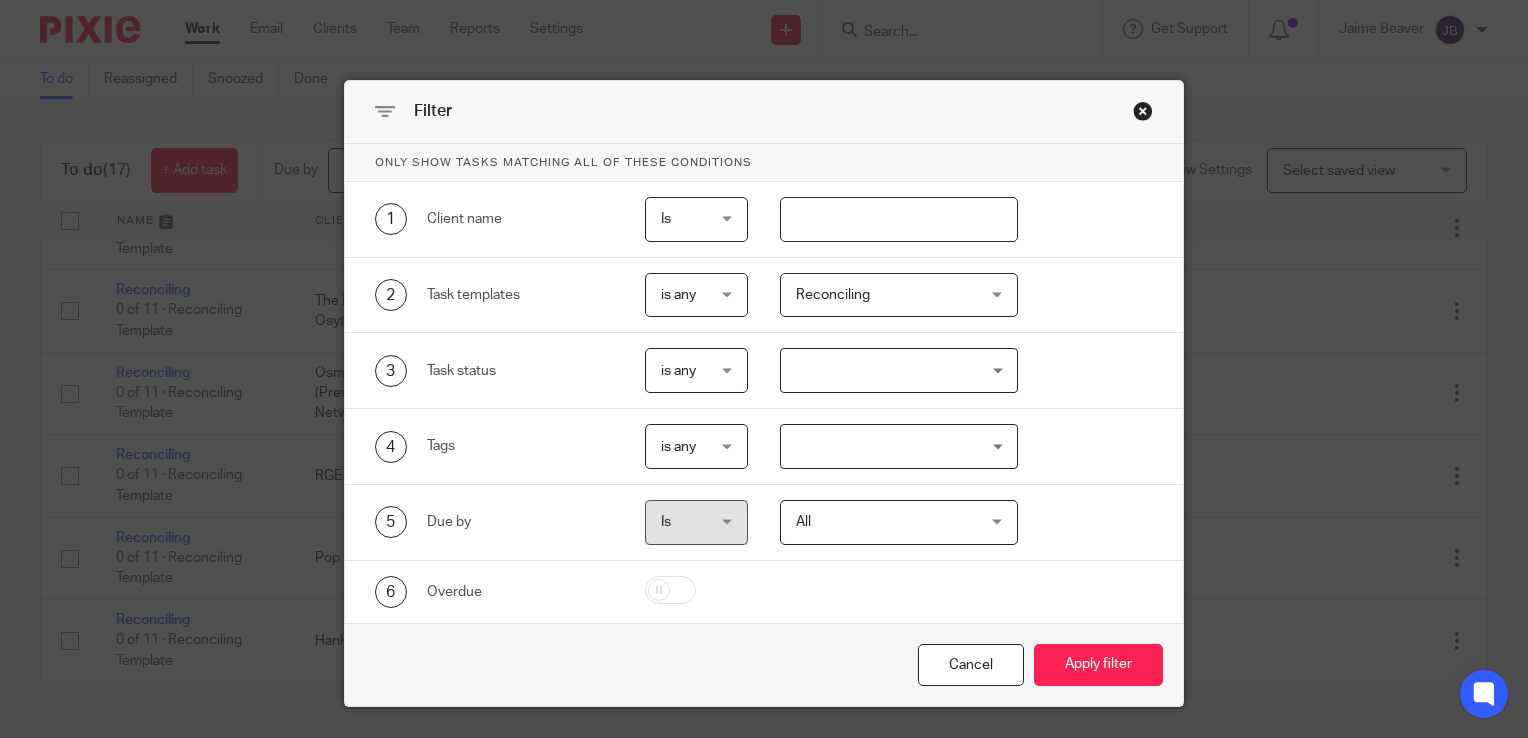 click at bounding box center (899, 219) 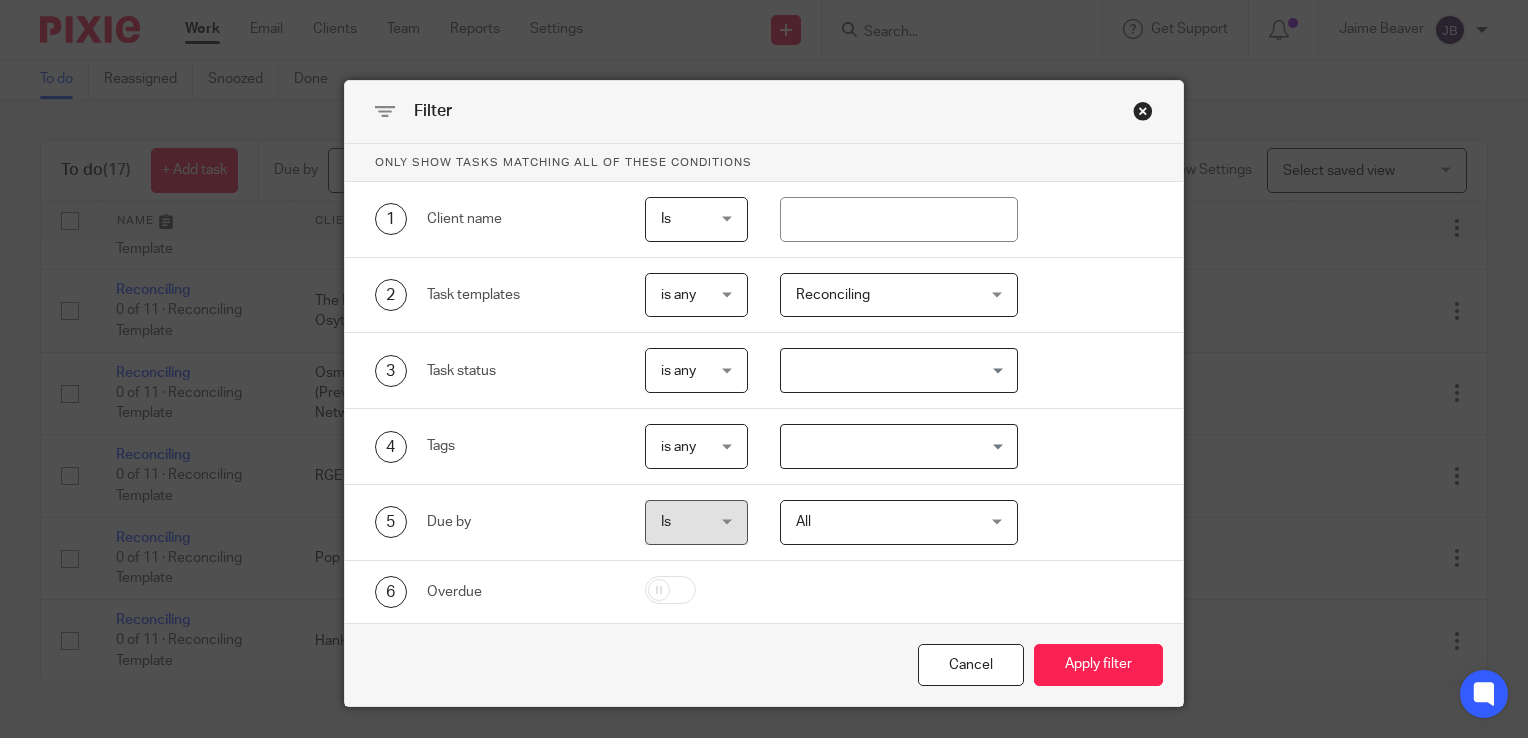 click on "Reconciling" at bounding box center (884, 295) 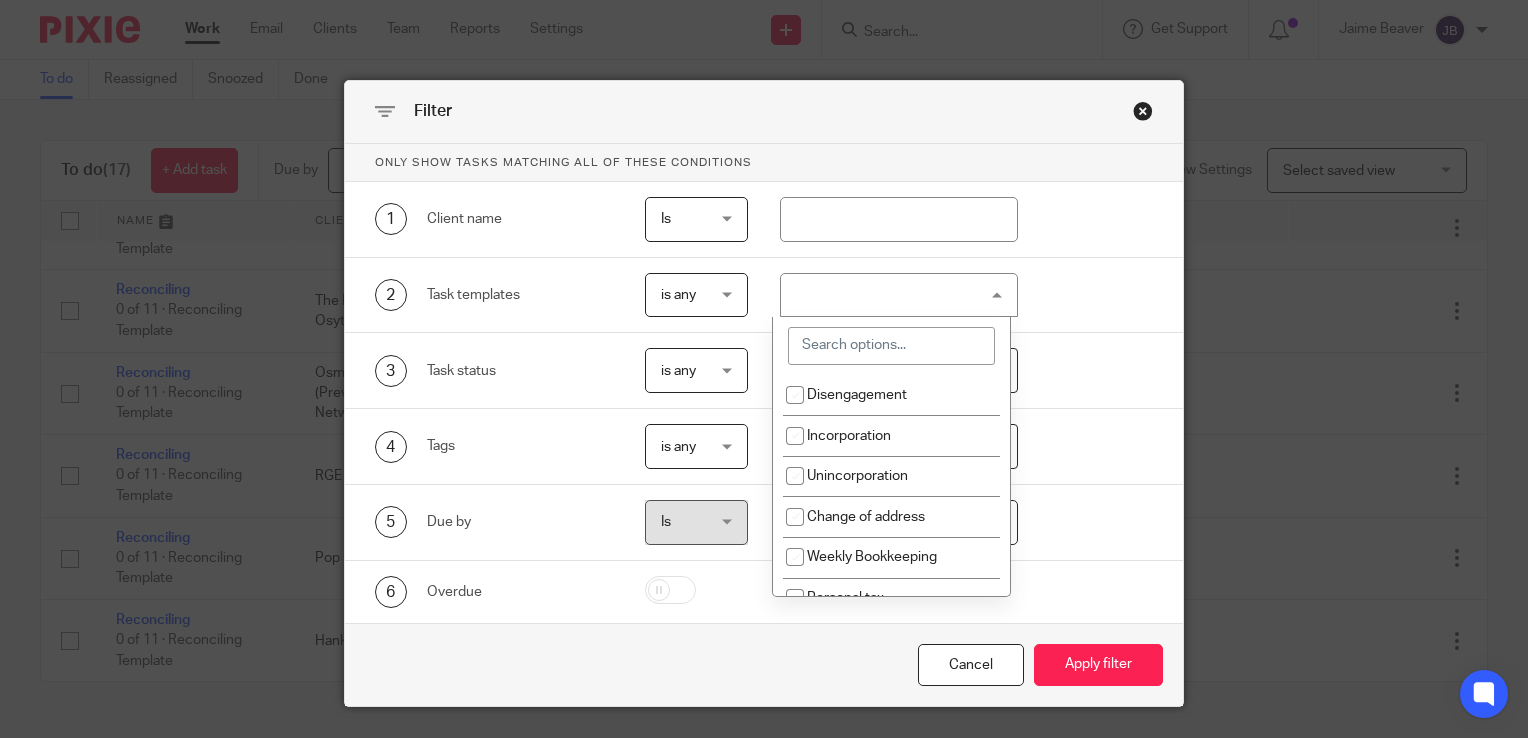 click at bounding box center (891, 346) 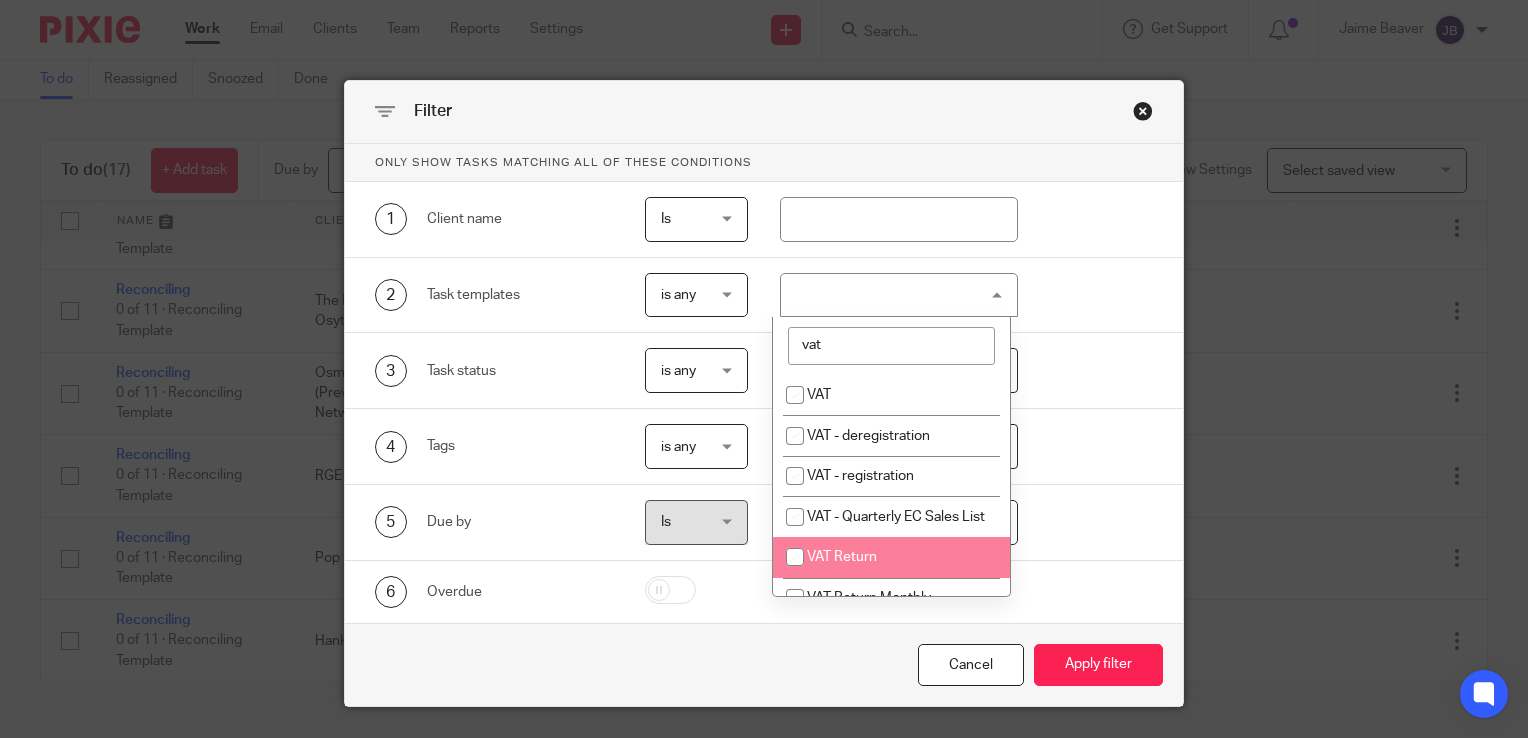type on "vat" 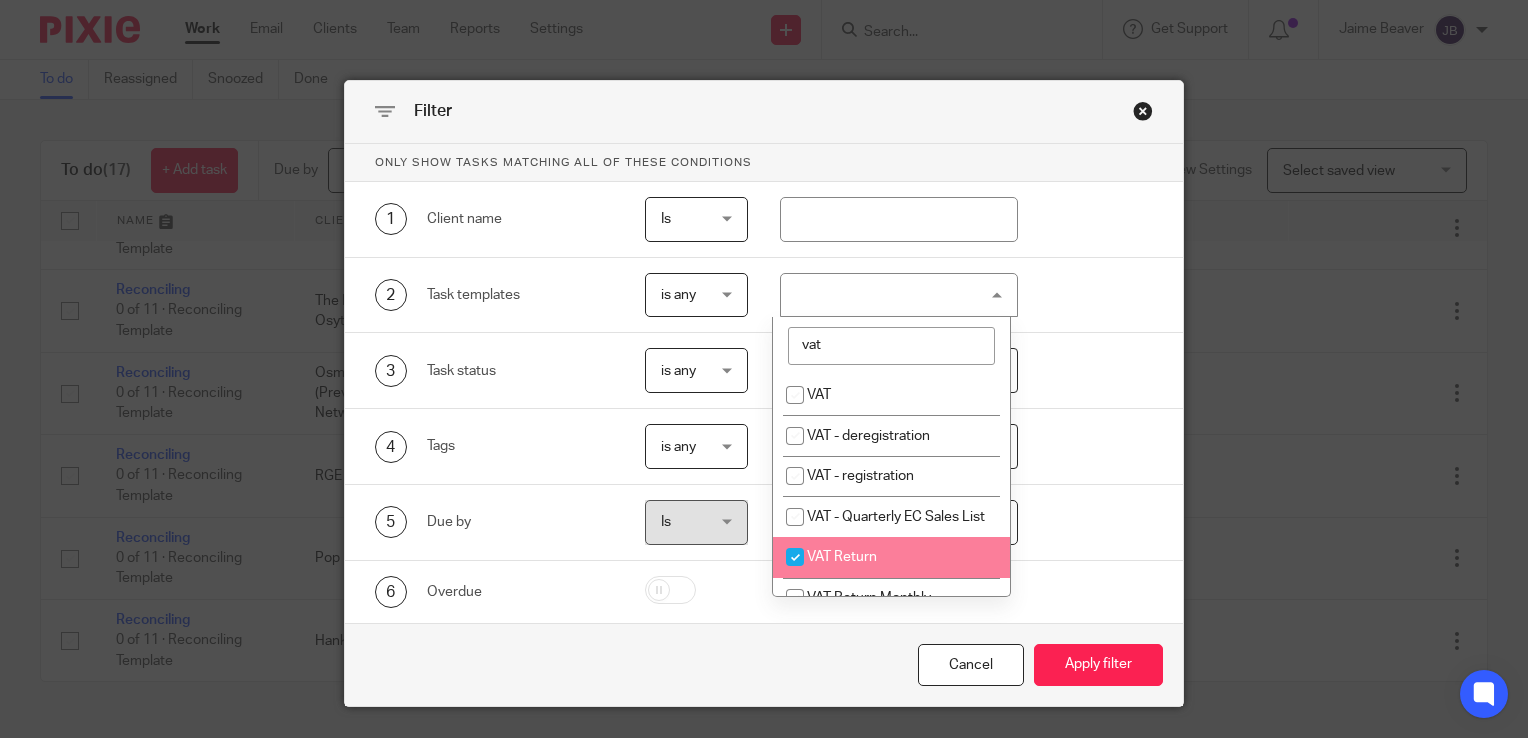 checkbox on "true" 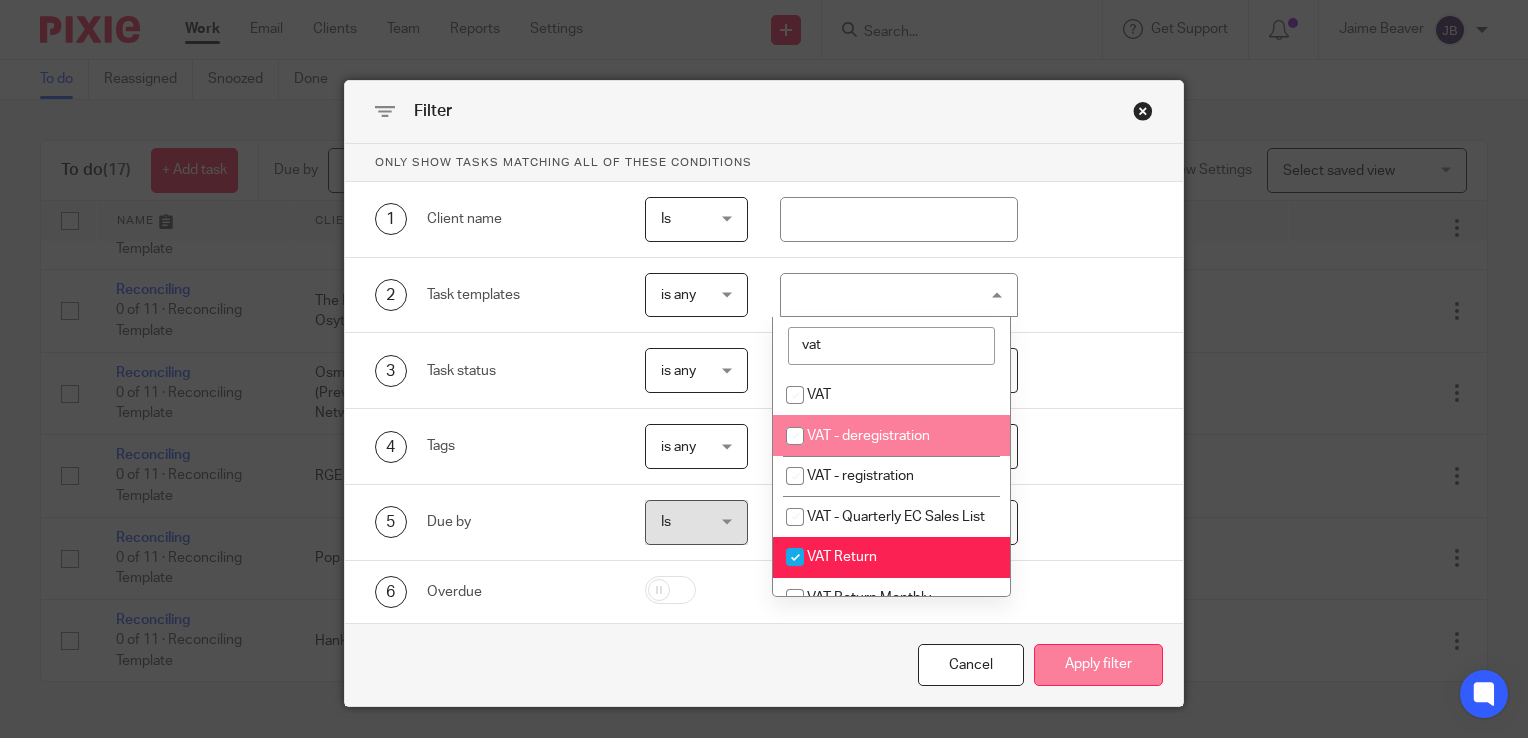 click on "Apply filter" at bounding box center (1098, 665) 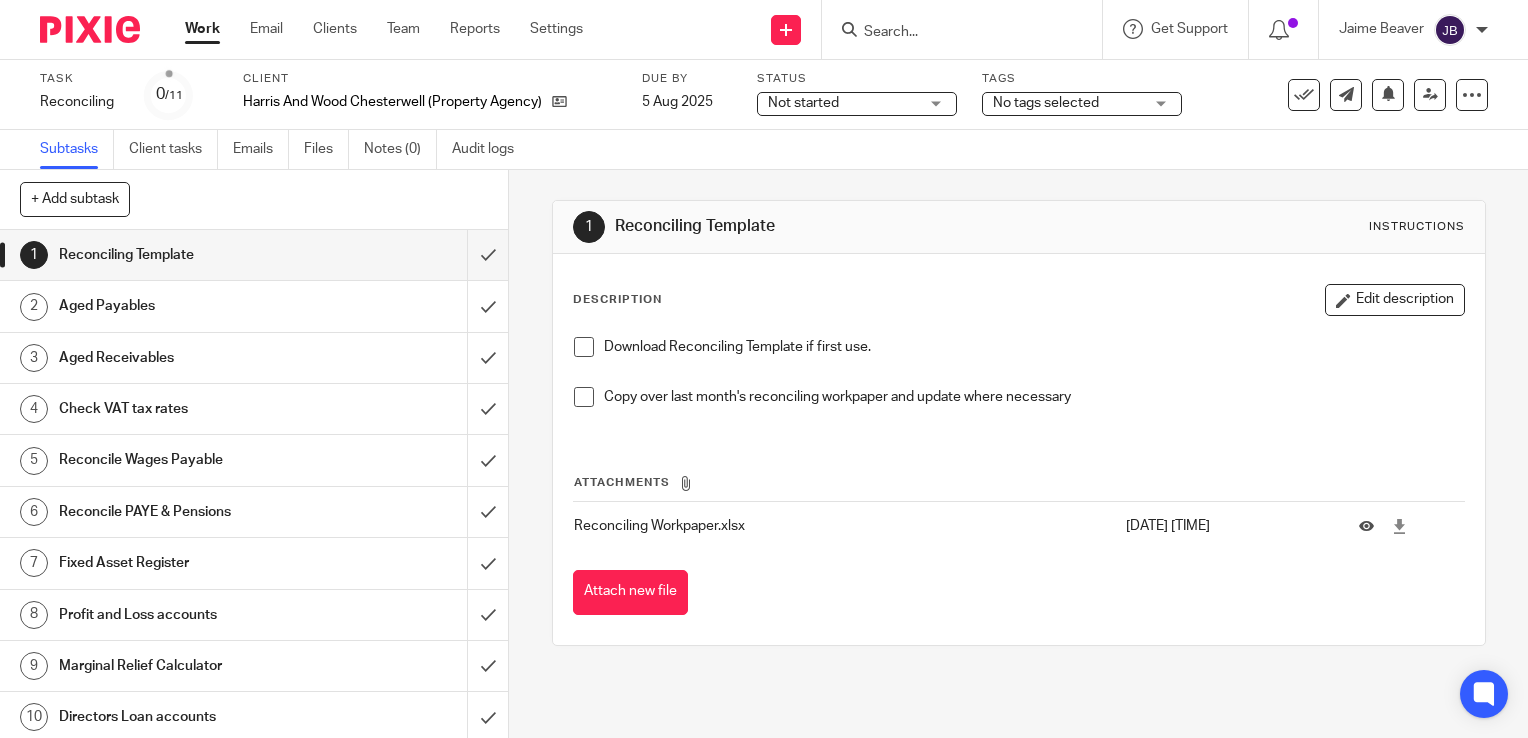 scroll, scrollTop: 0, scrollLeft: 0, axis: both 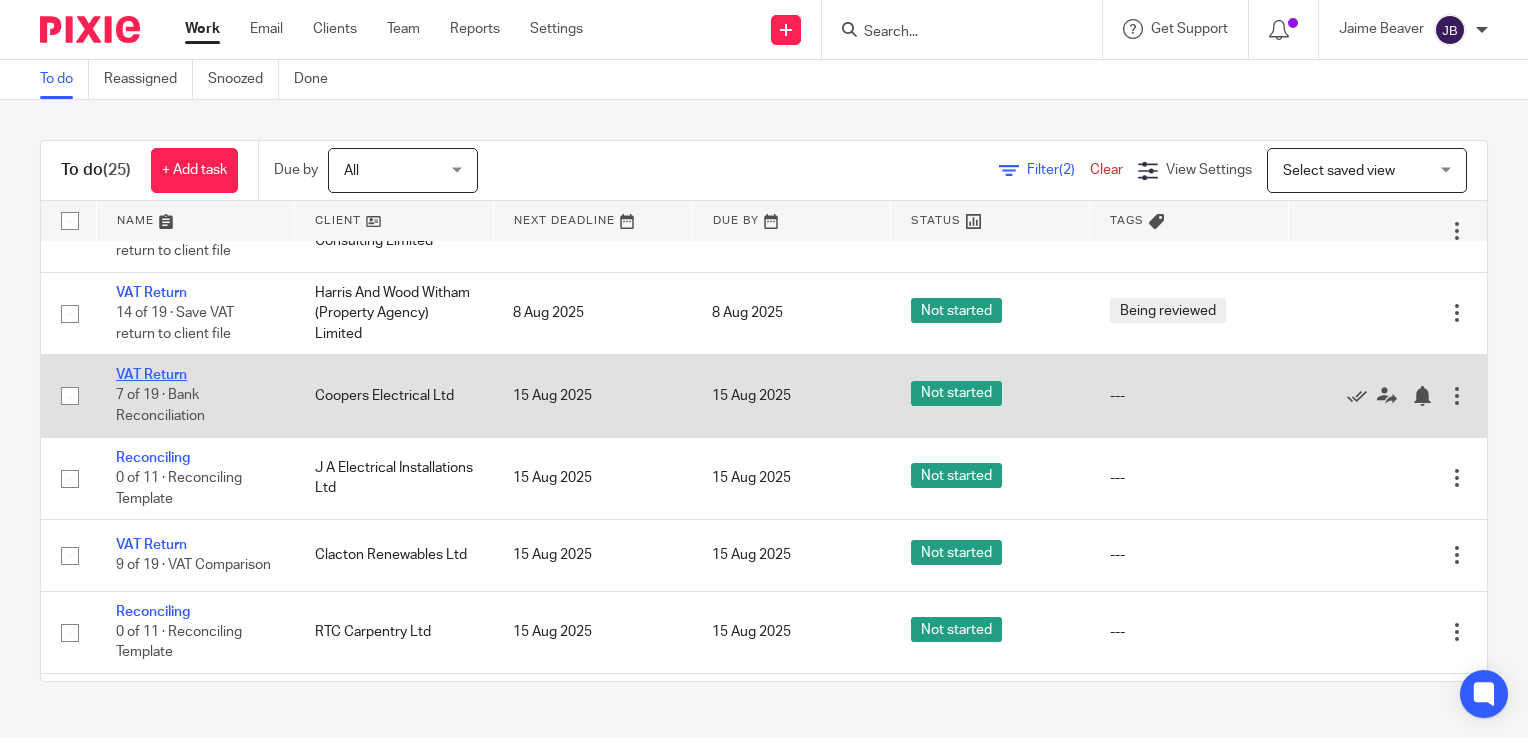 click on "VAT Return" at bounding box center (151, 375) 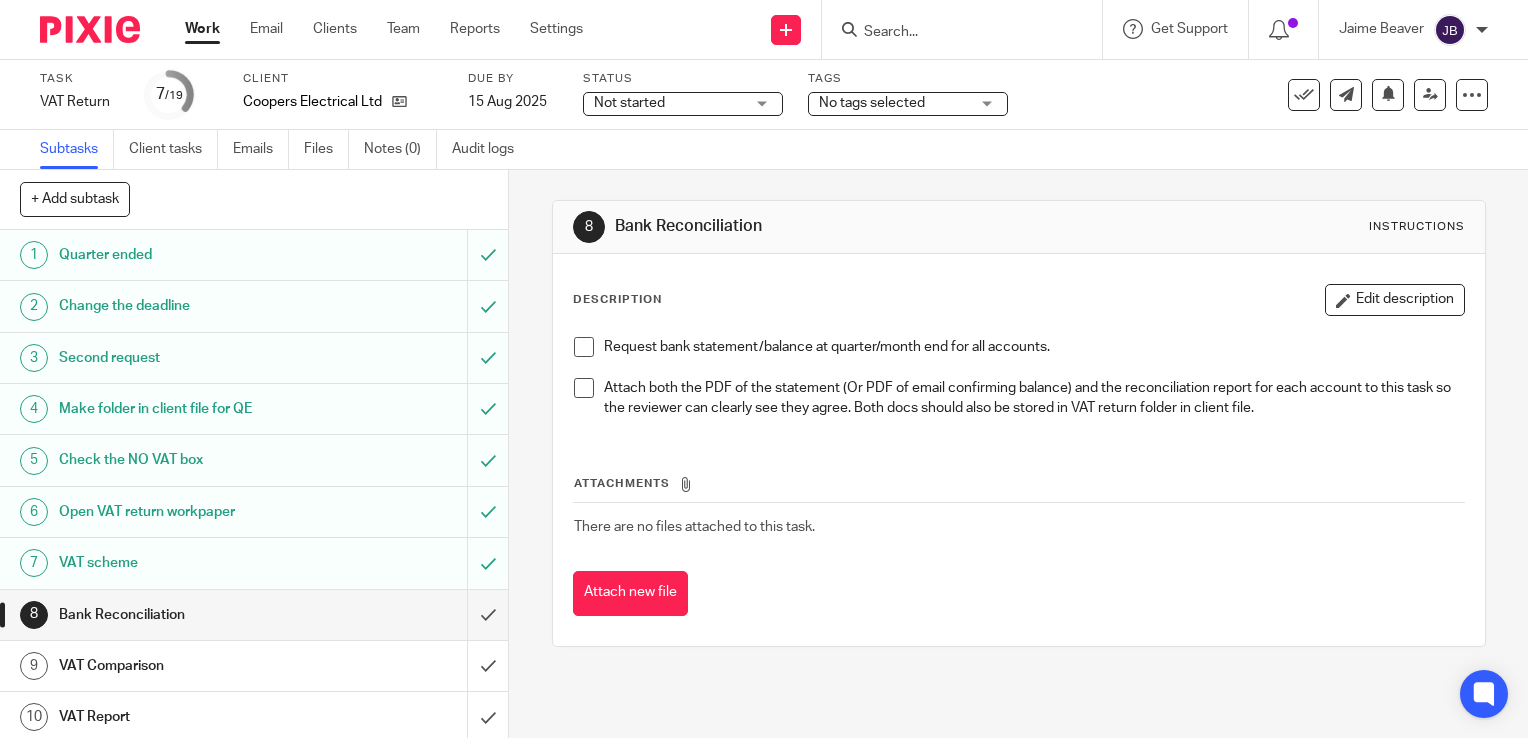 scroll, scrollTop: 0, scrollLeft: 0, axis: both 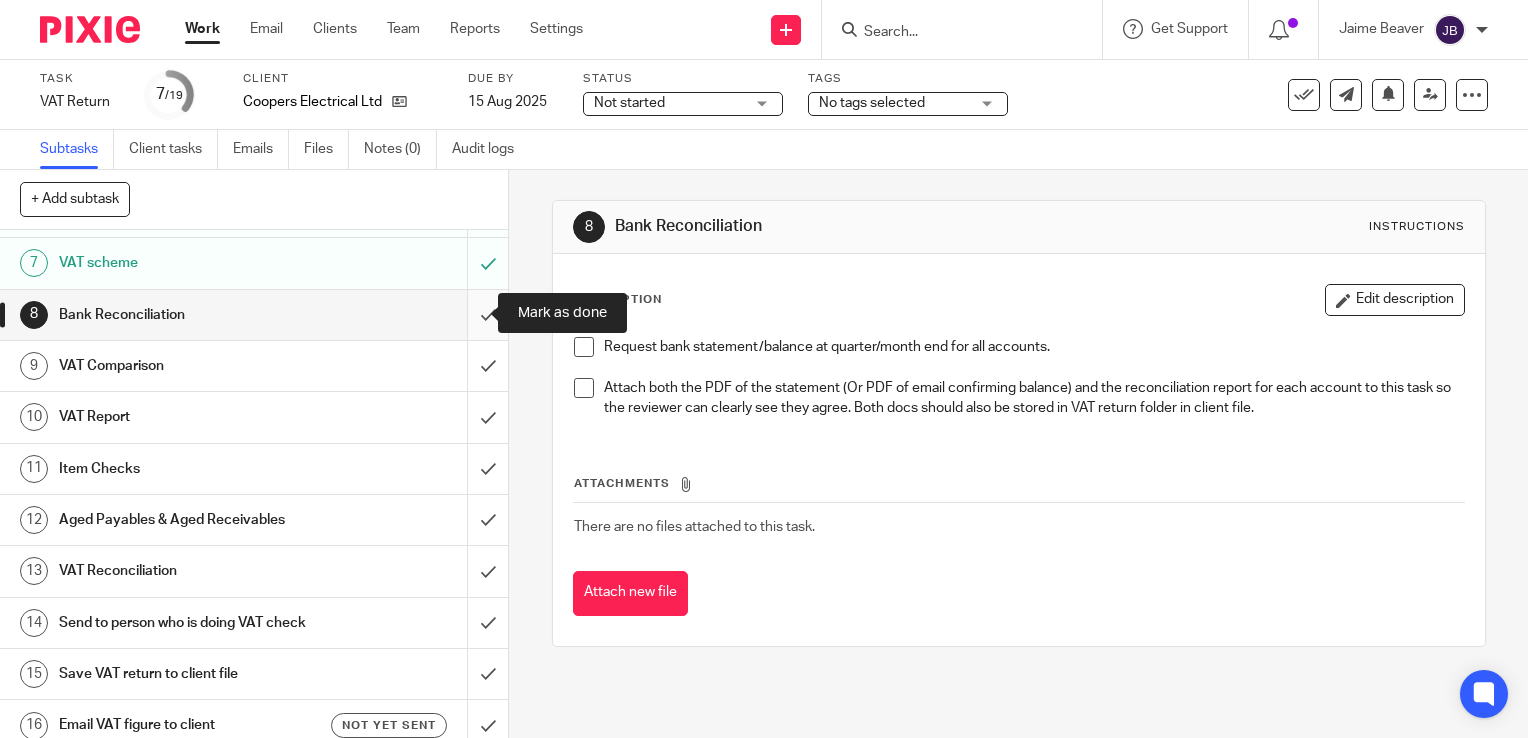 drag, startPoint x: 471, startPoint y: 310, endPoint x: 476, endPoint y: 327, distance: 17.720045 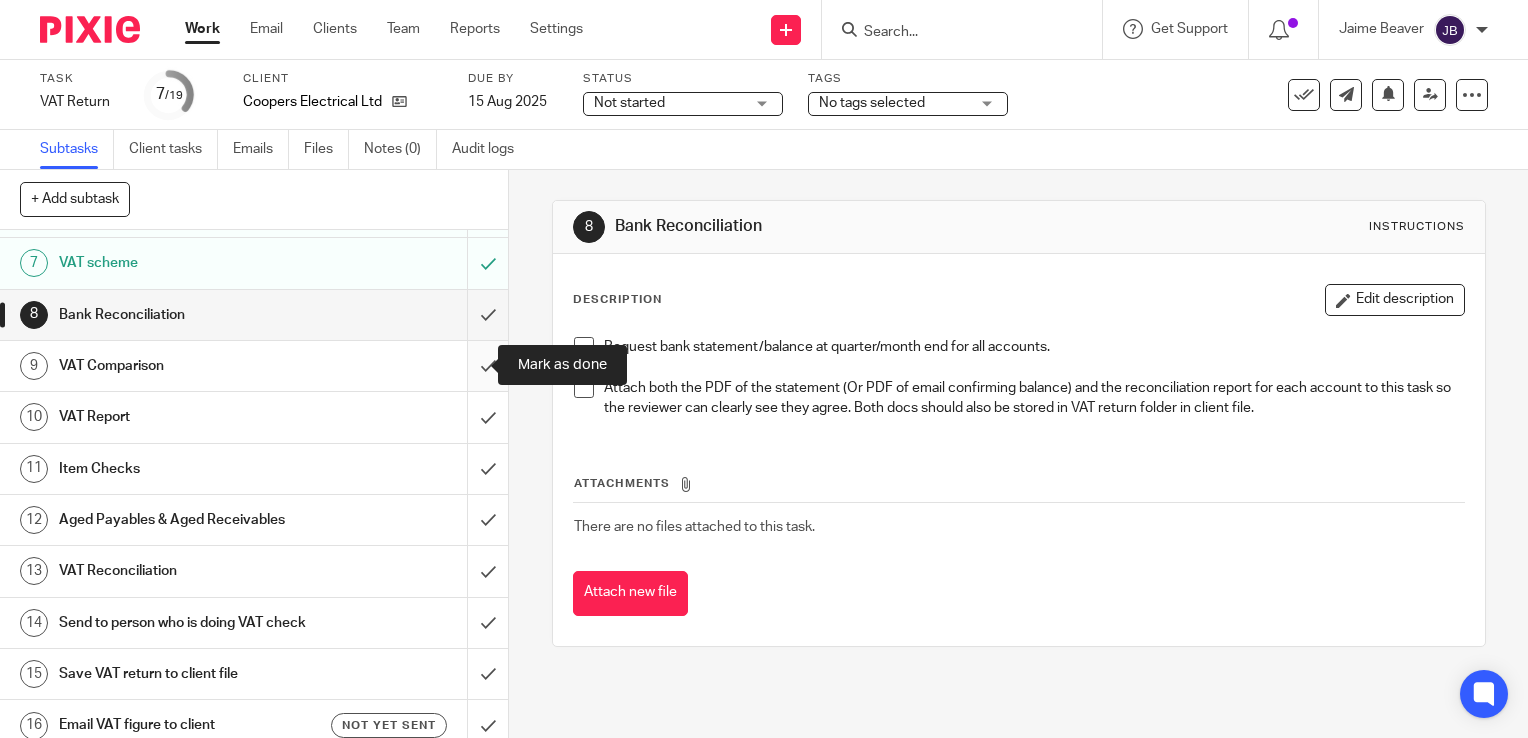 click at bounding box center (254, 366) 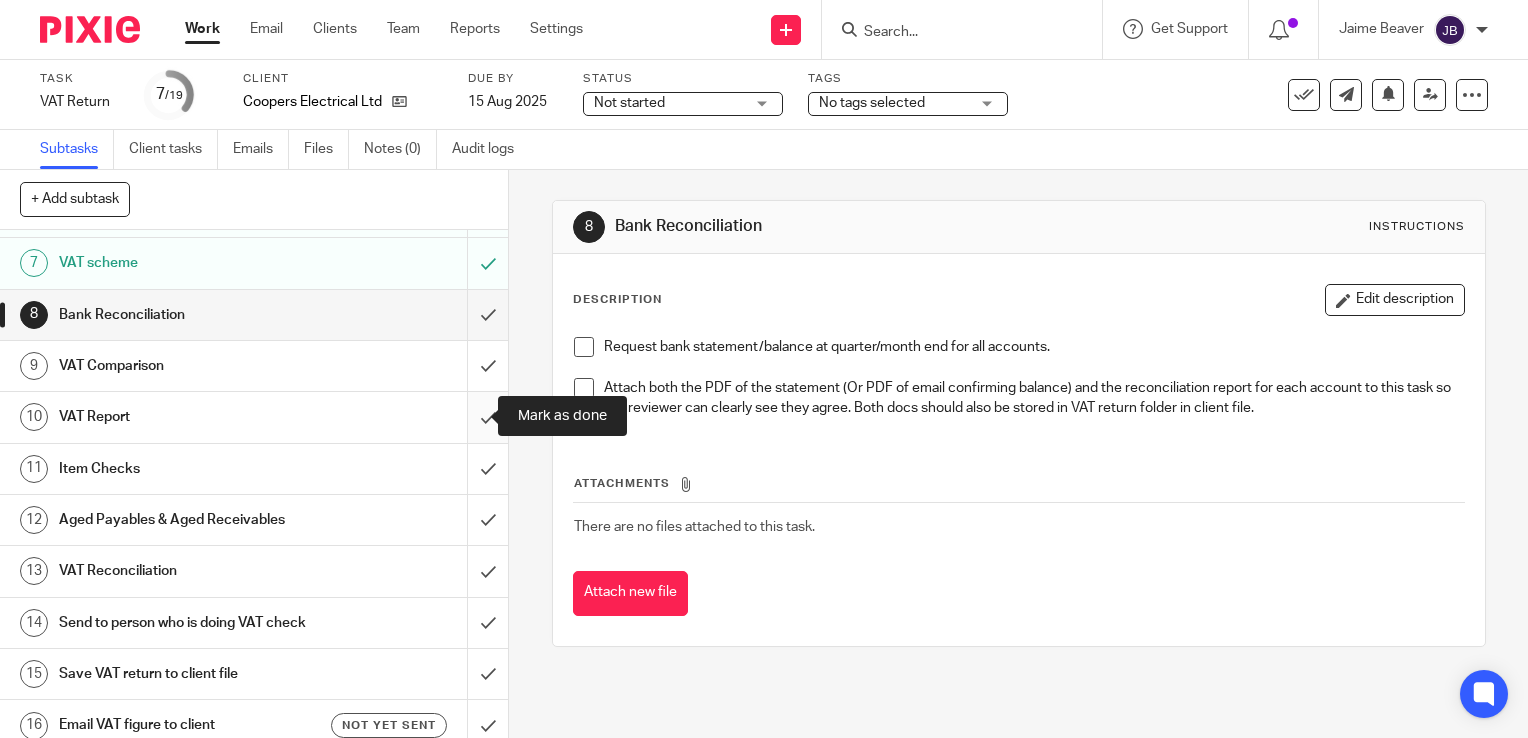 click at bounding box center (254, 417) 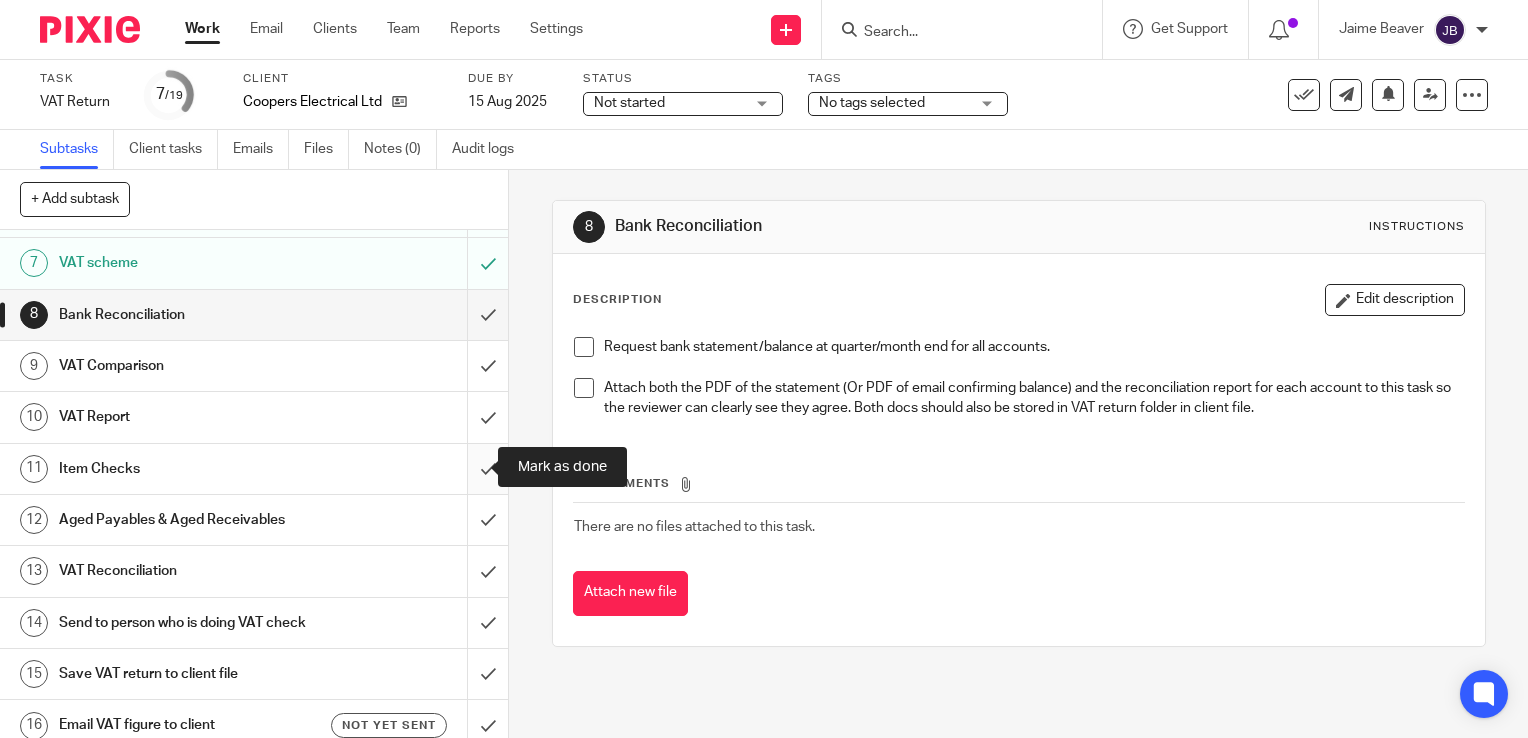 click at bounding box center (254, 469) 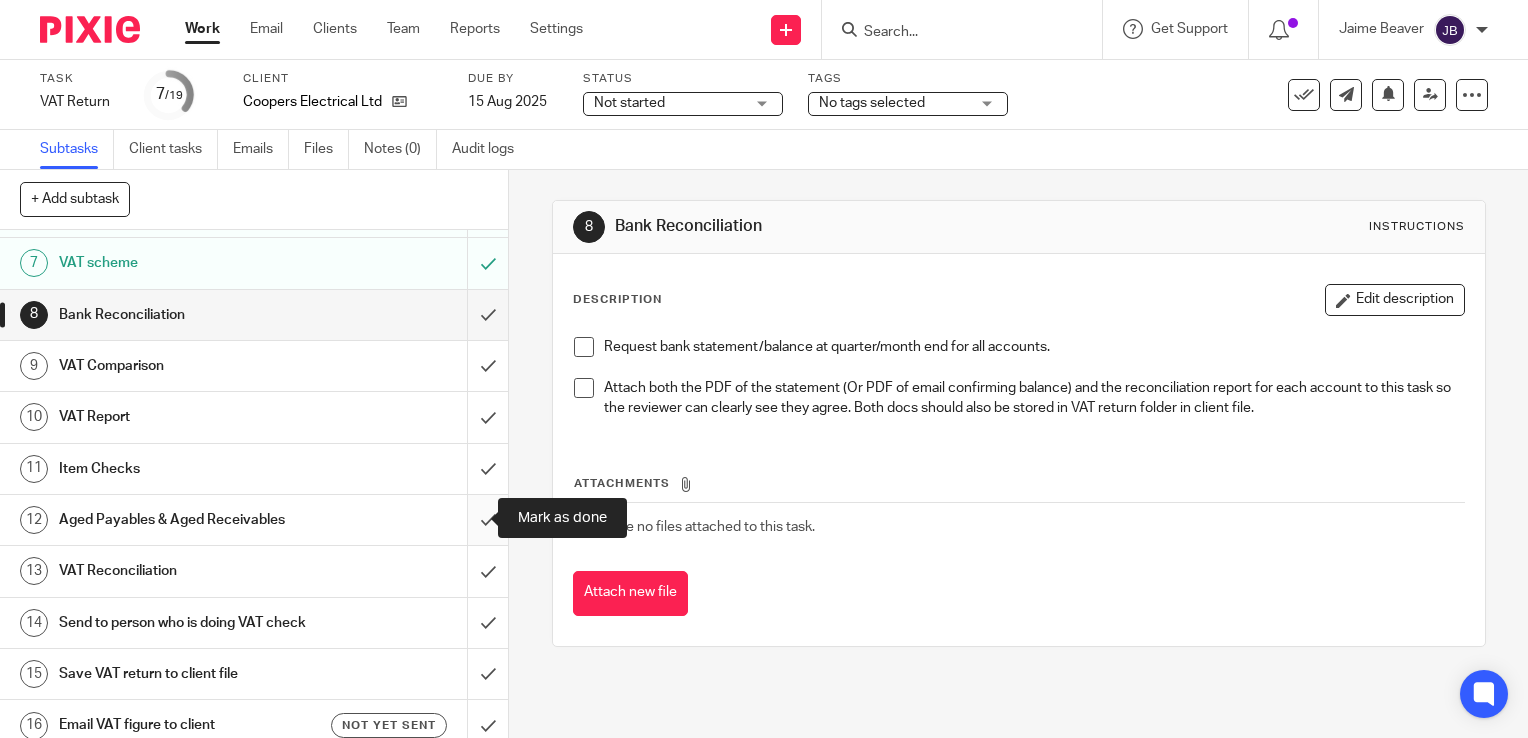 click at bounding box center [254, 520] 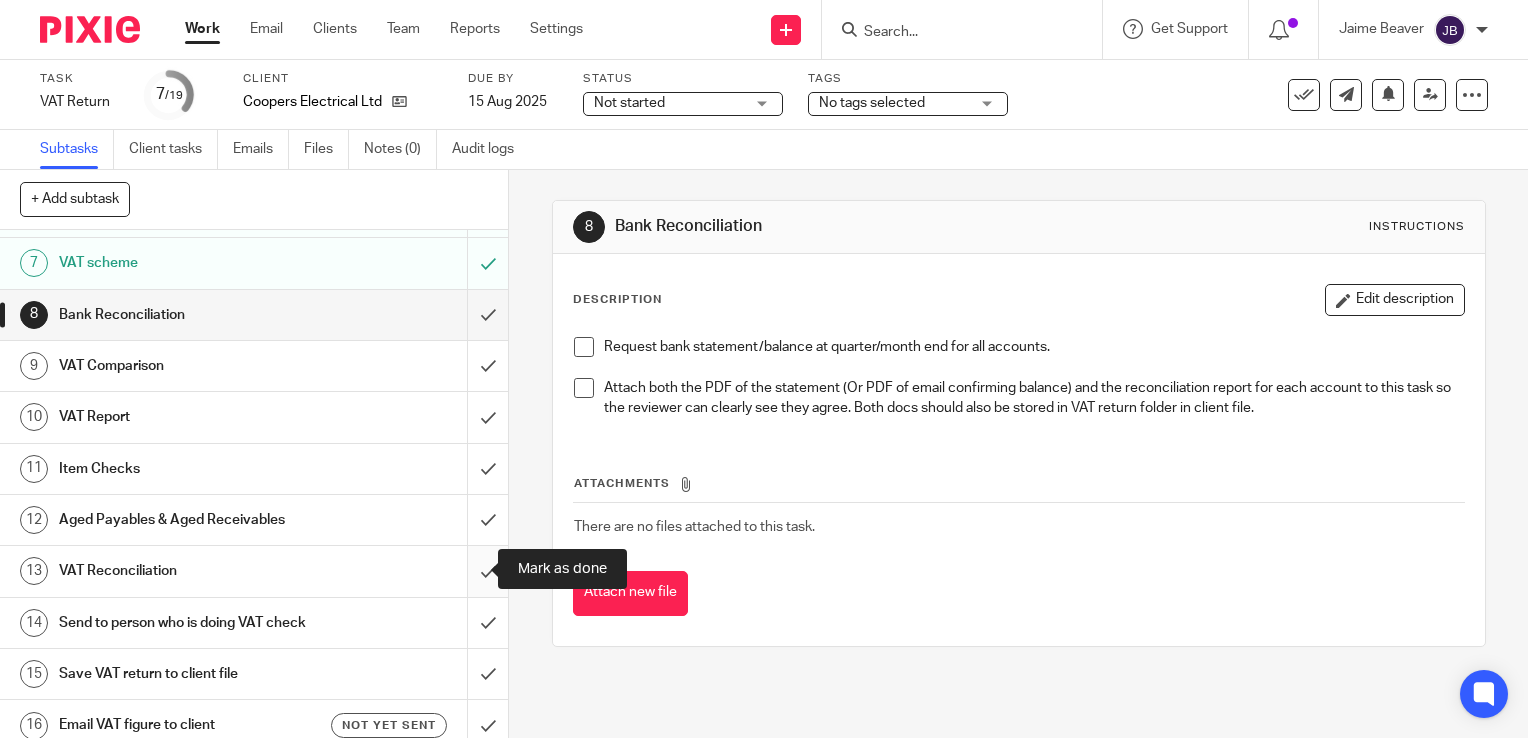 click at bounding box center (254, 571) 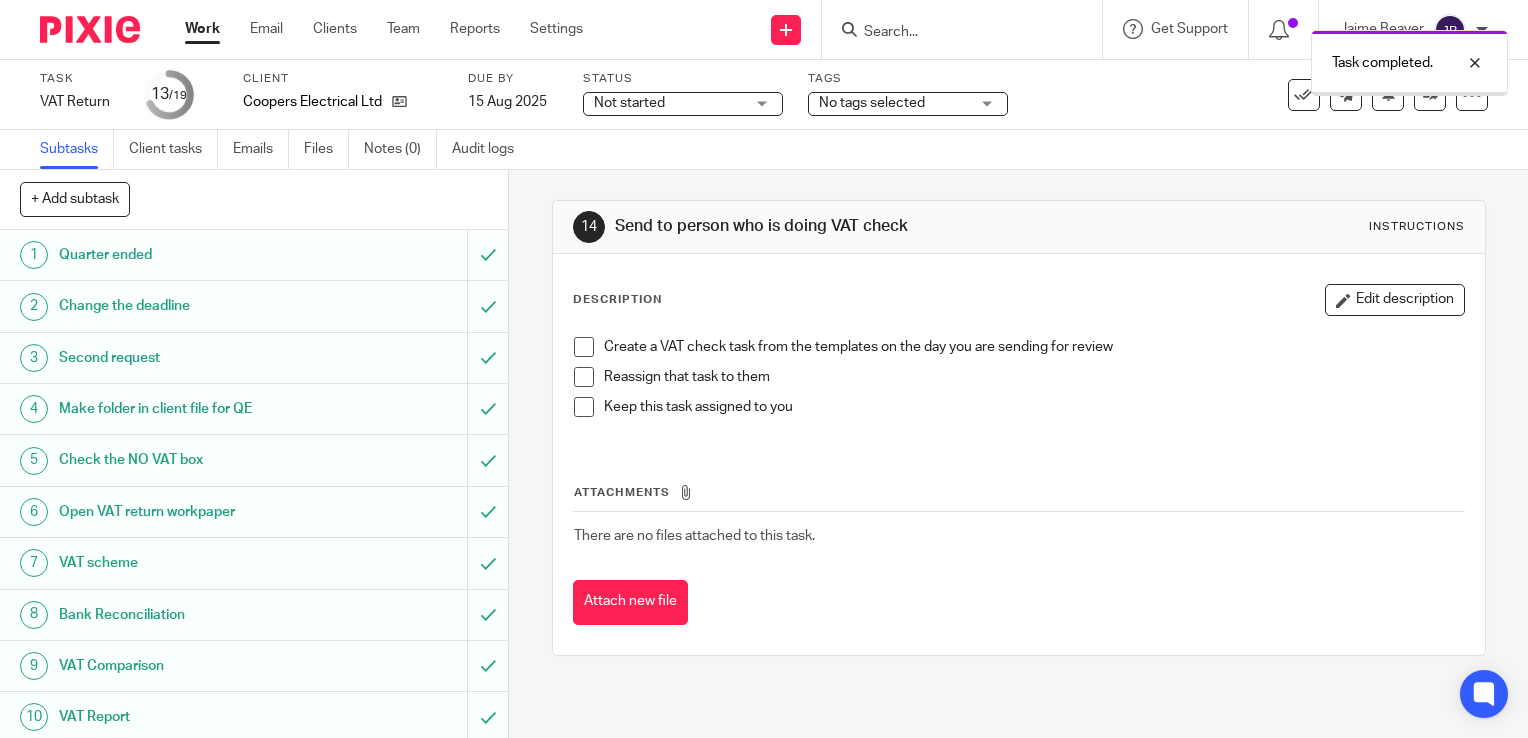 scroll, scrollTop: 0, scrollLeft: 0, axis: both 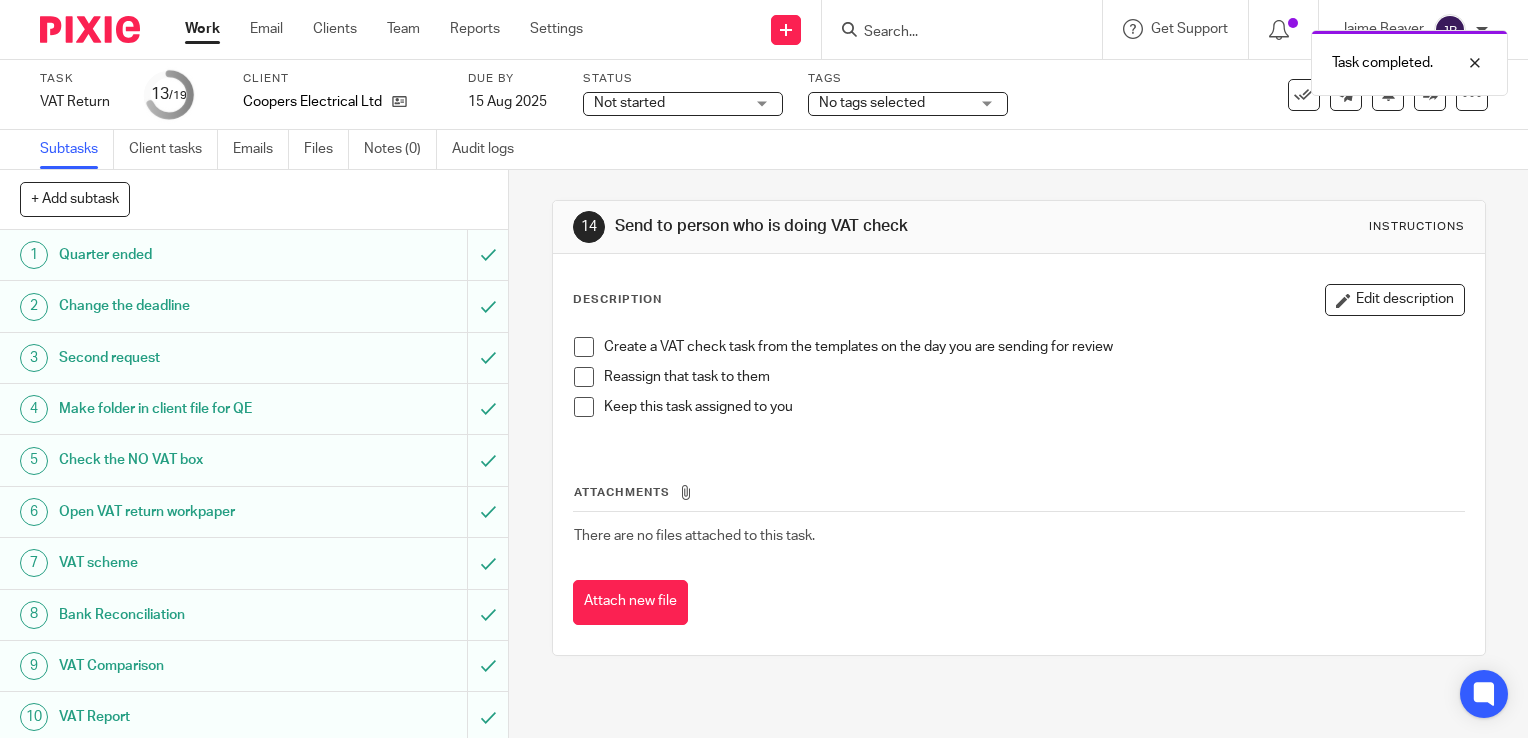 click on "Task completed." at bounding box center (1136, 58) 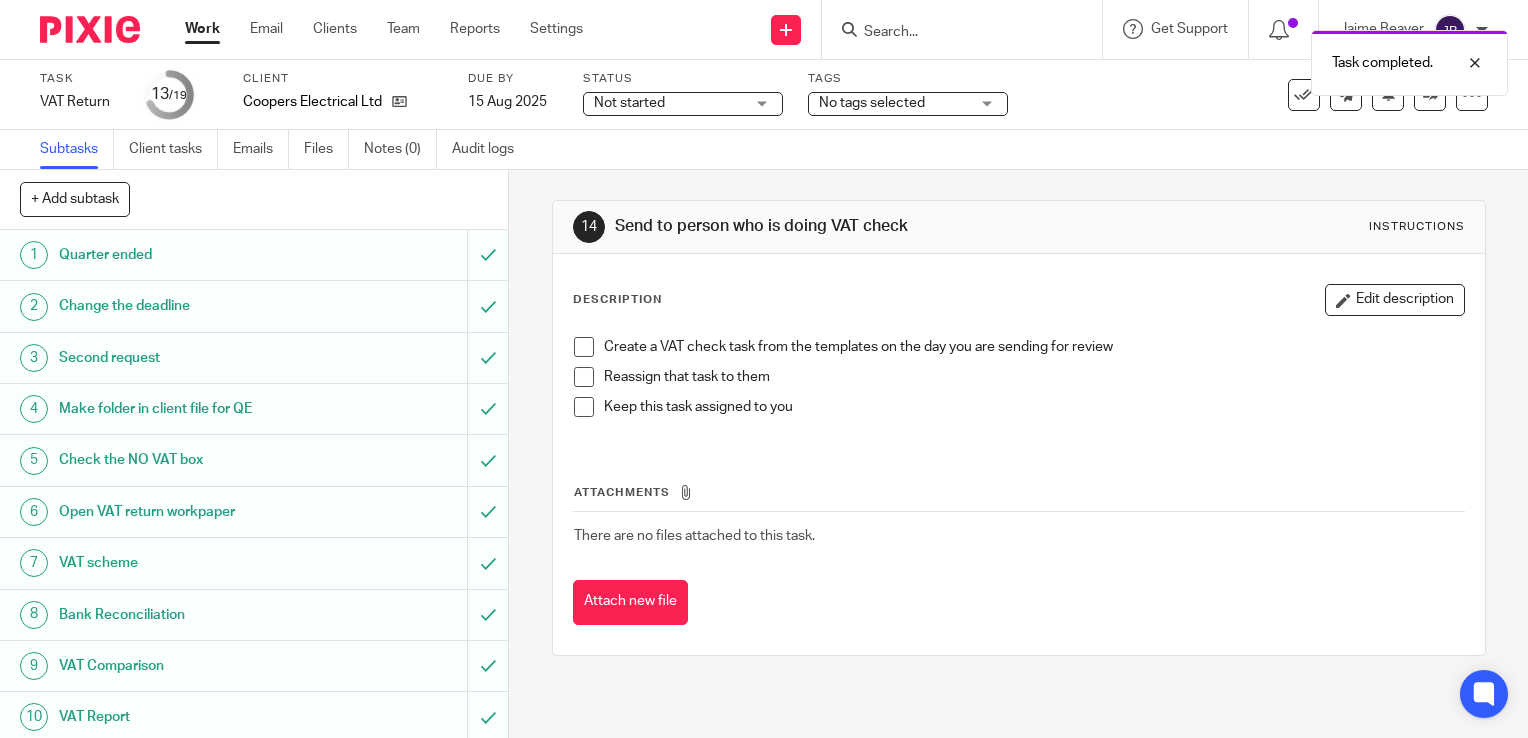 click on "Task completed." at bounding box center [1136, 58] 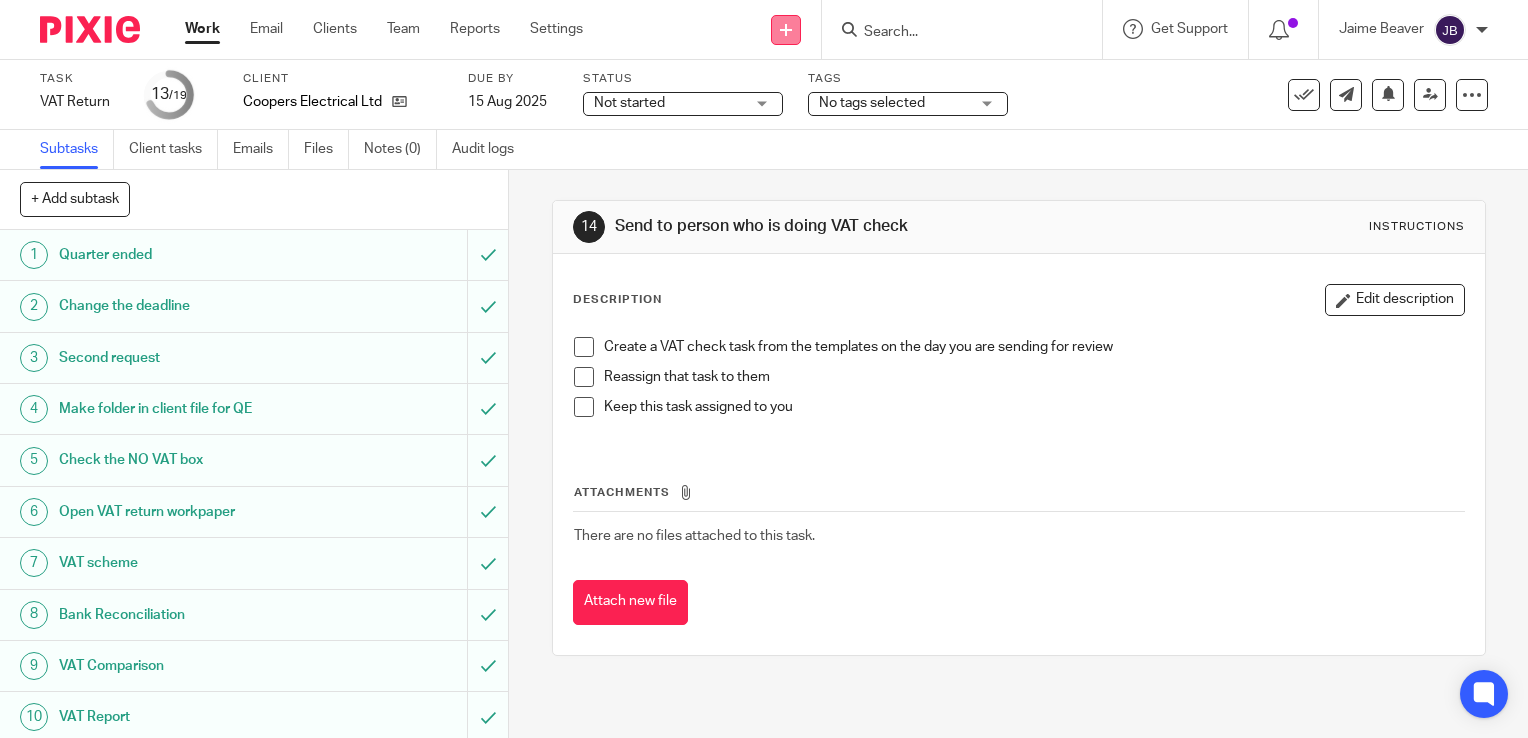 click at bounding box center (786, 30) 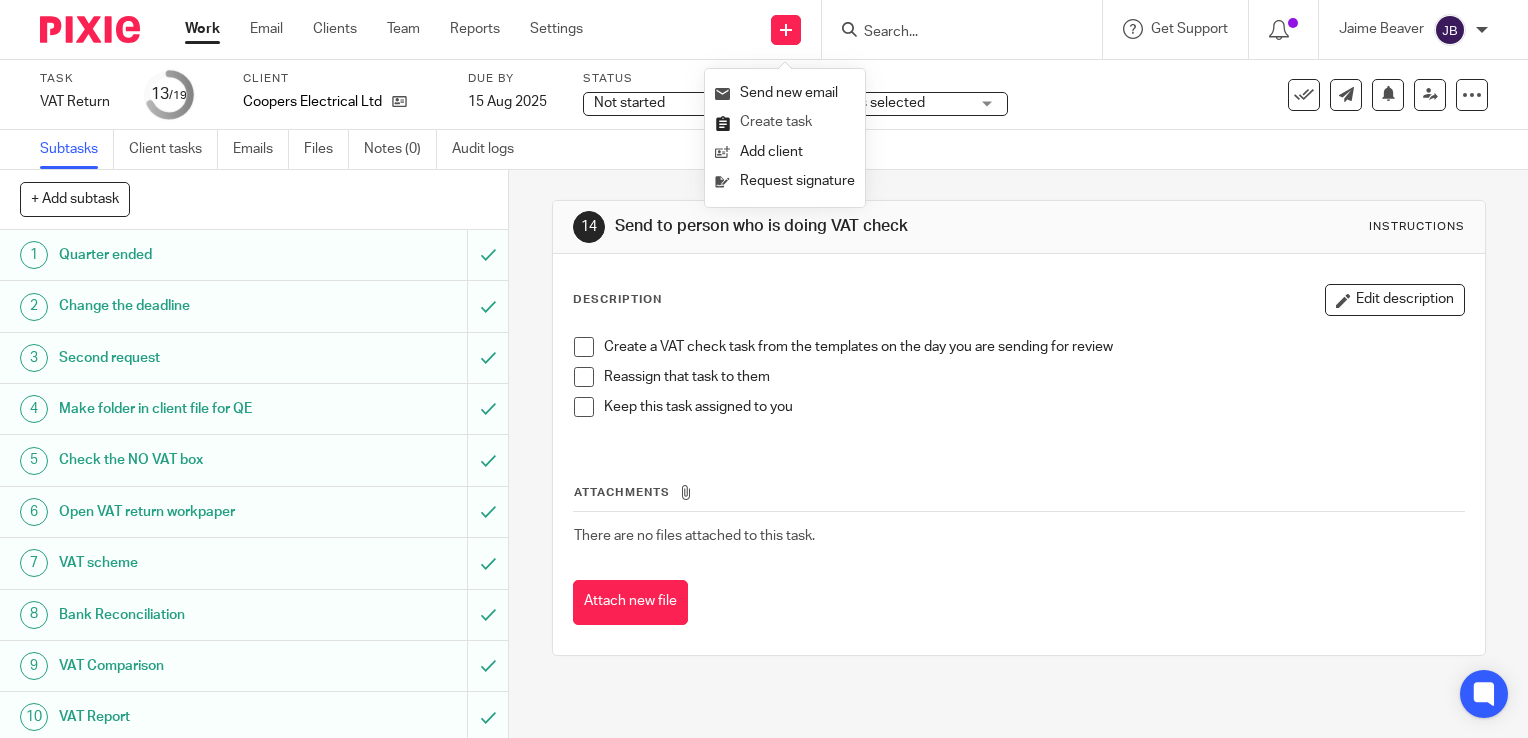 click on "Create task" at bounding box center [785, 122] 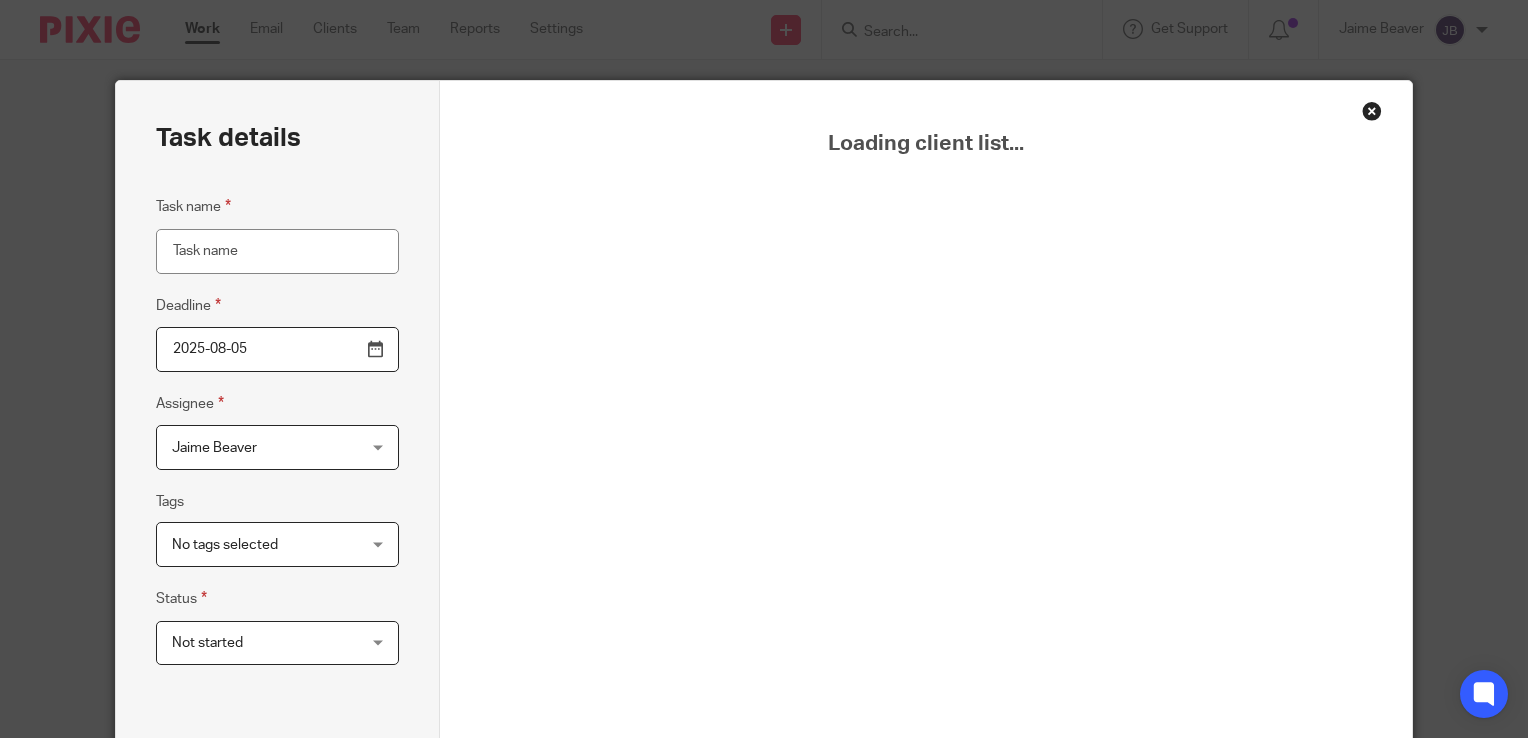 scroll, scrollTop: 0, scrollLeft: 0, axis: both 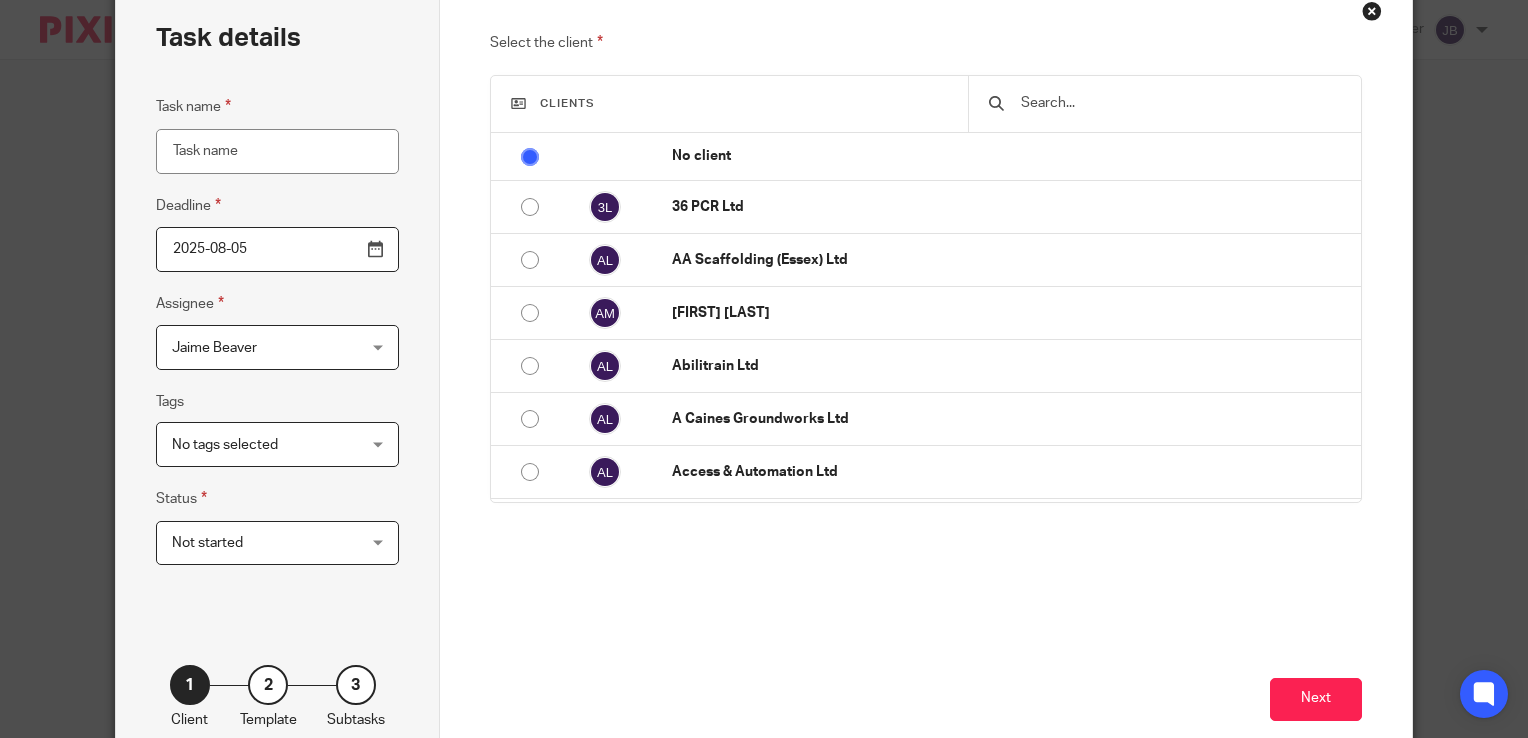 click at bounding box center [1180, 103] 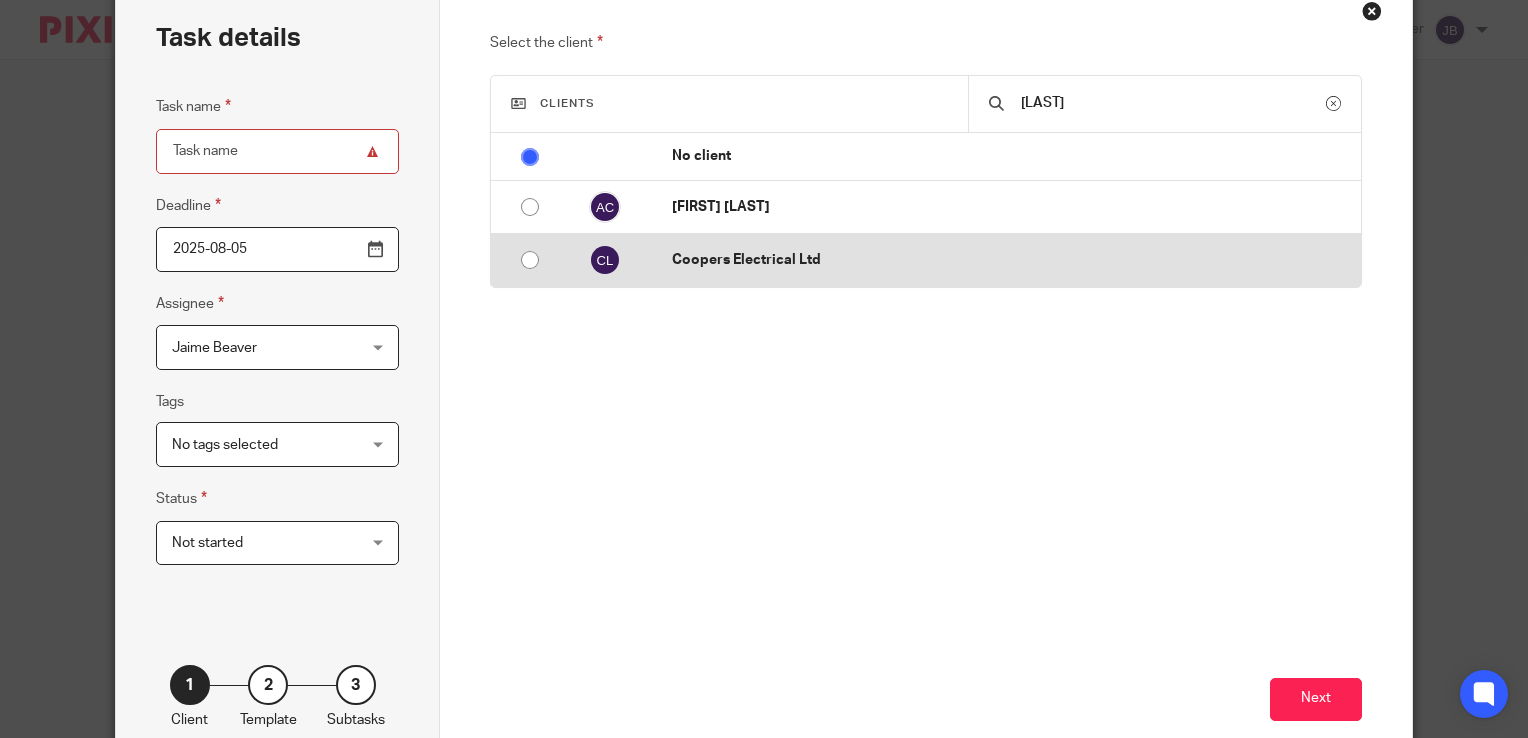 type on "COOPER" 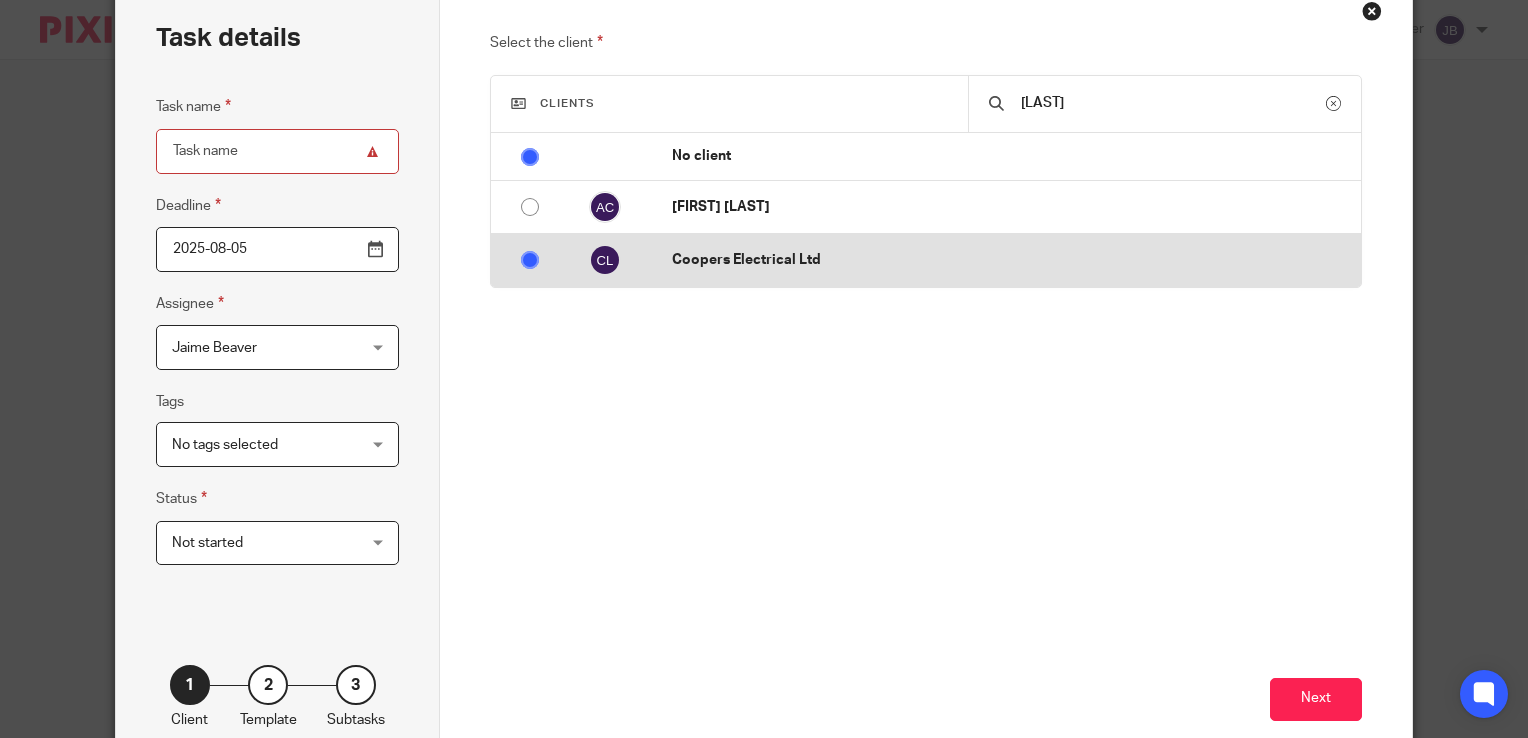 radio on "false" 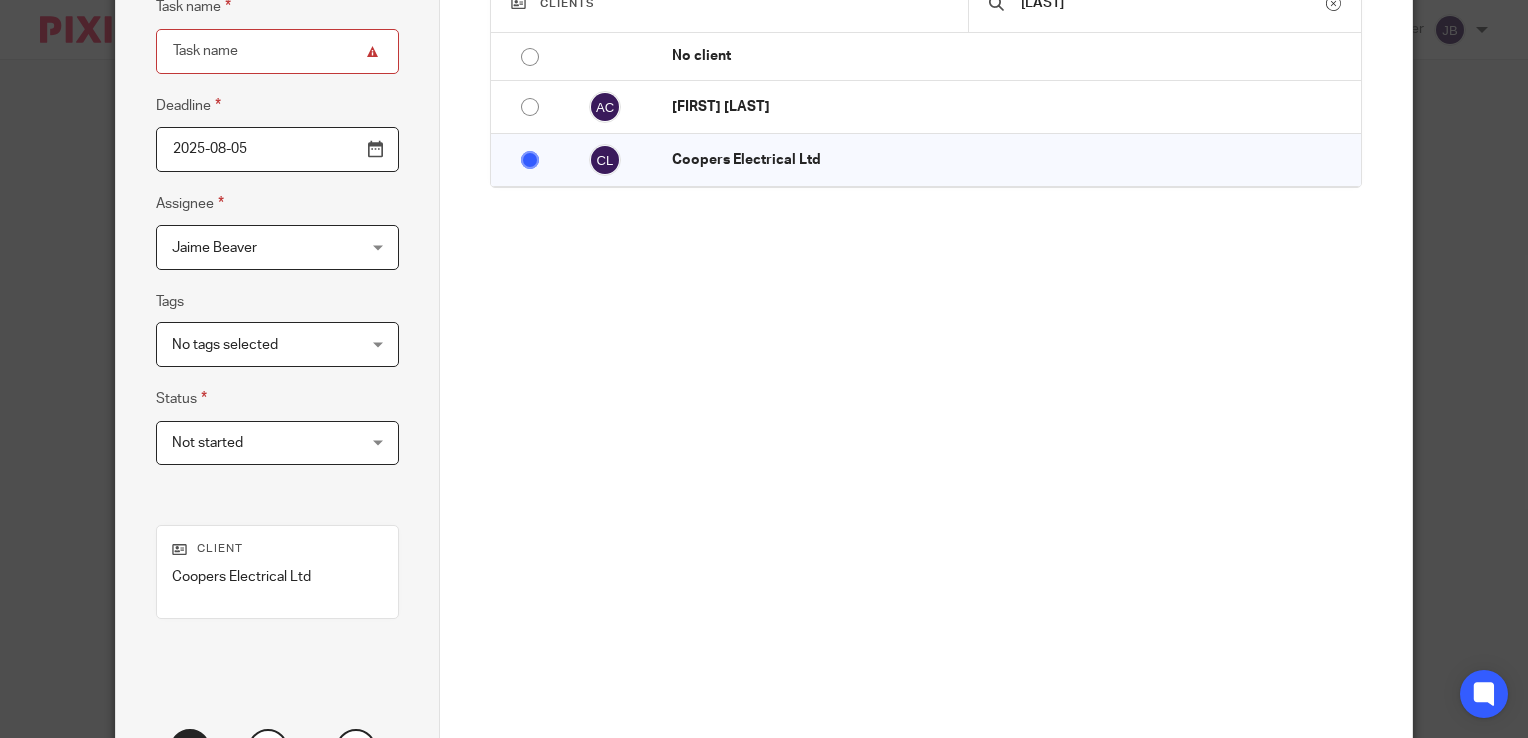 scroll, scrollTop: 300, scrollLeft: 0, axis: vertical 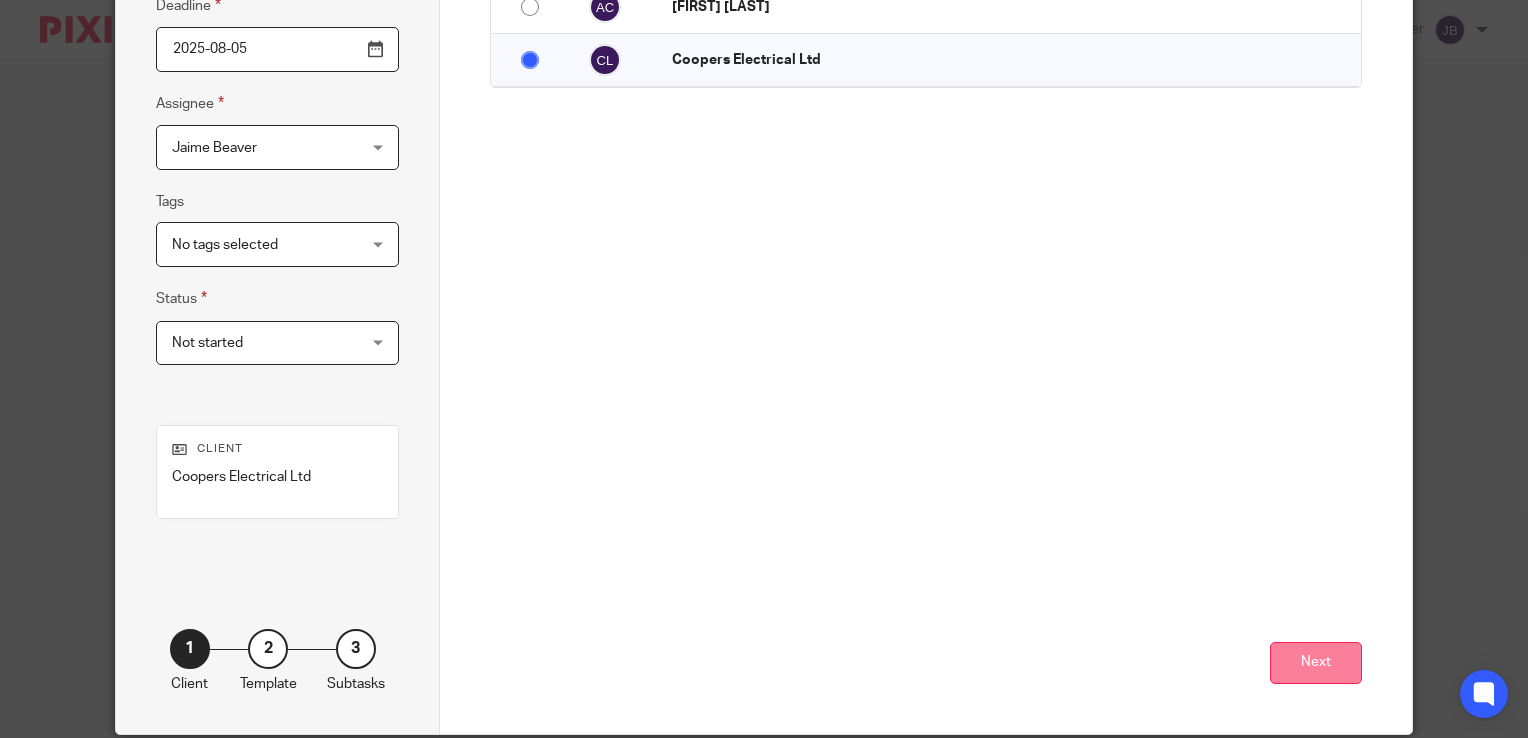 click on "Next" at bounding box center [1316, 663] 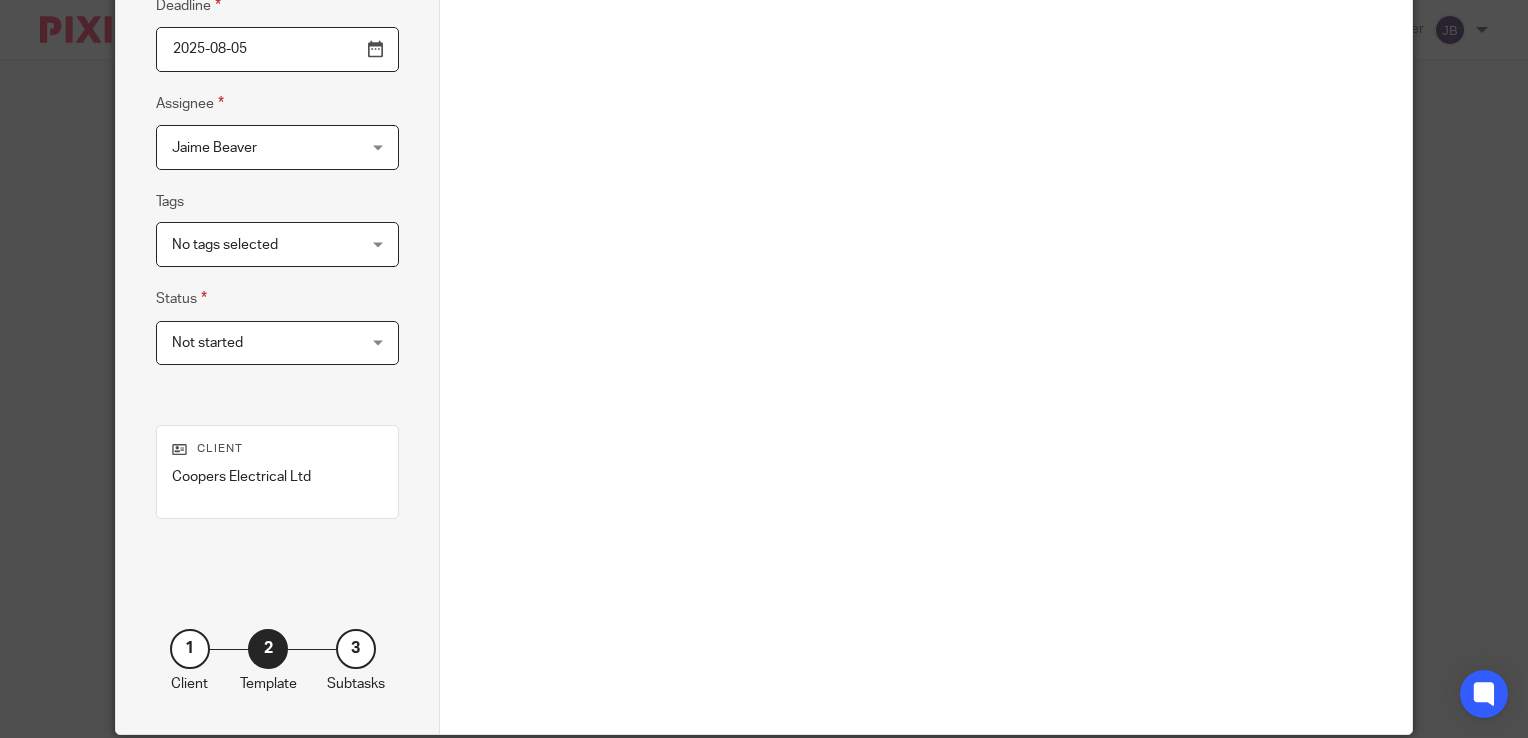 scroll, scrollTop: 0, scrollLeft: 0, axis: both 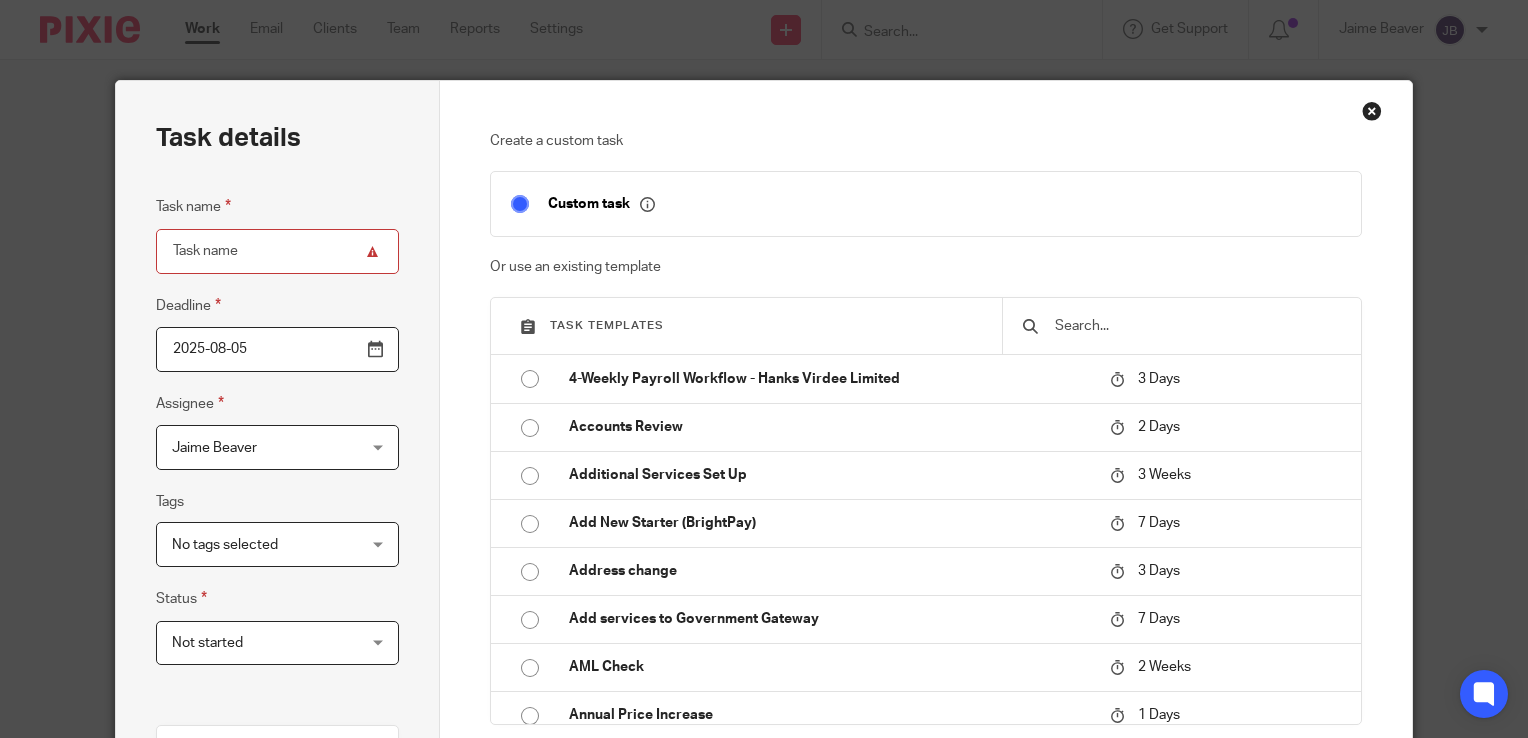 click at bounding box center [1197, 326] 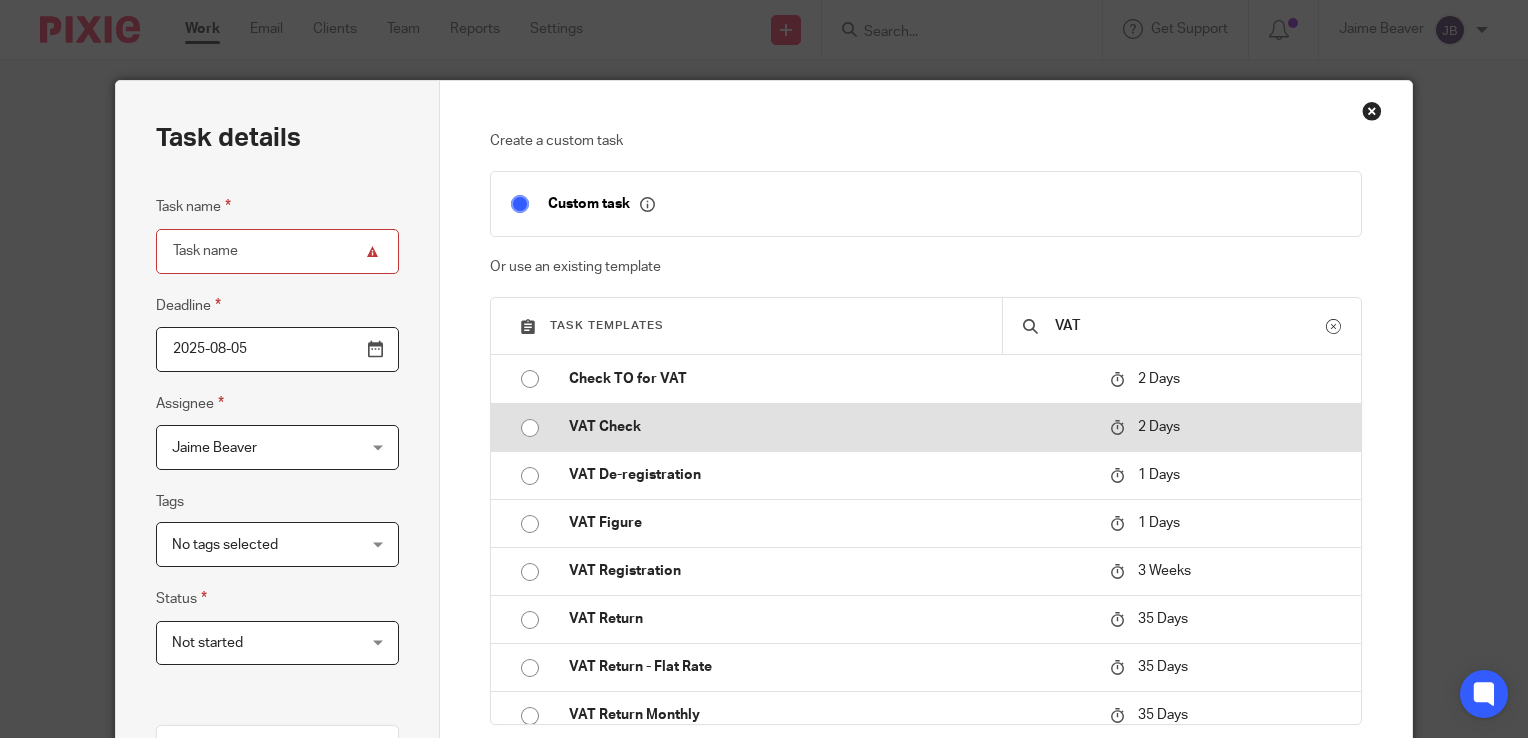 type on "VAT" 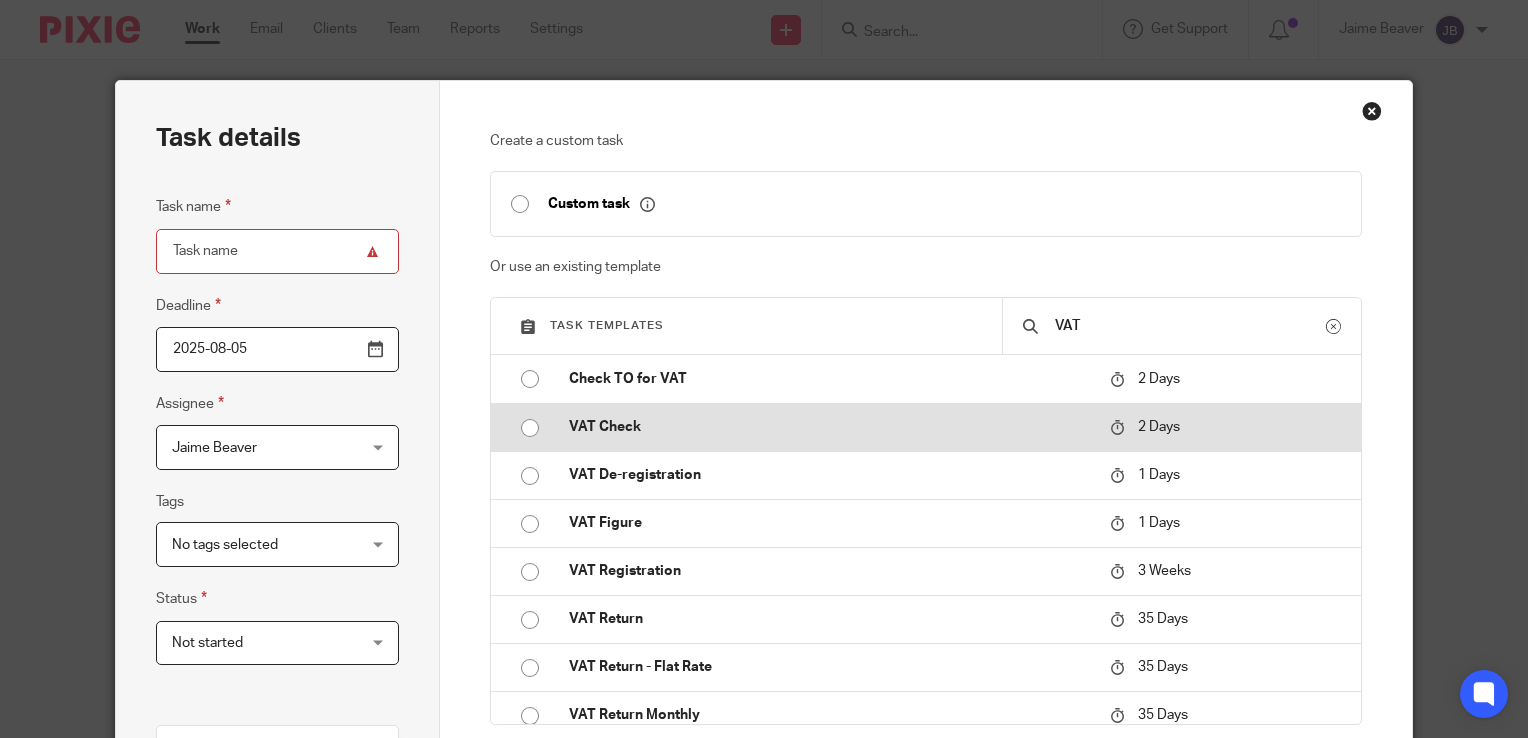 type on "2025-08-07" 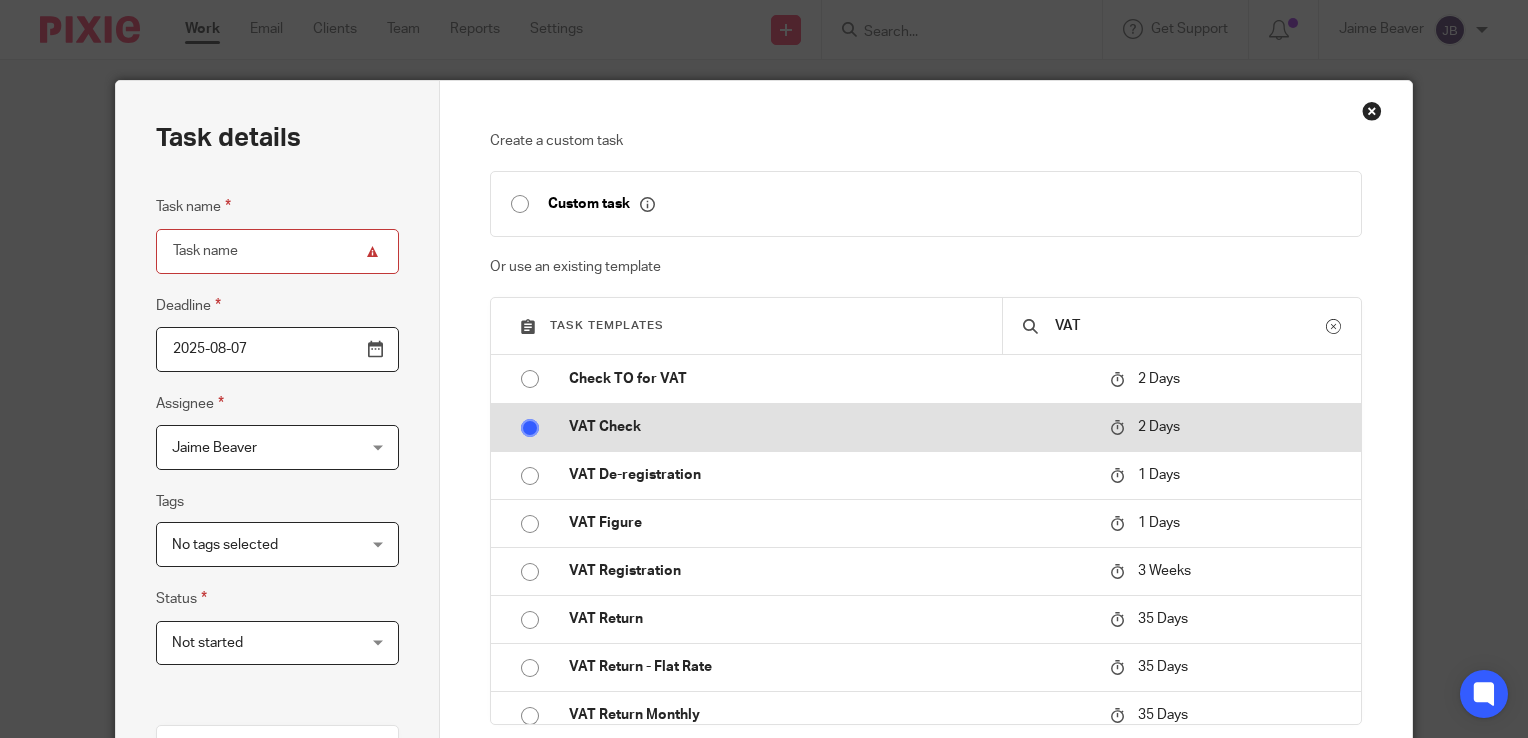 type on "VAT Check" 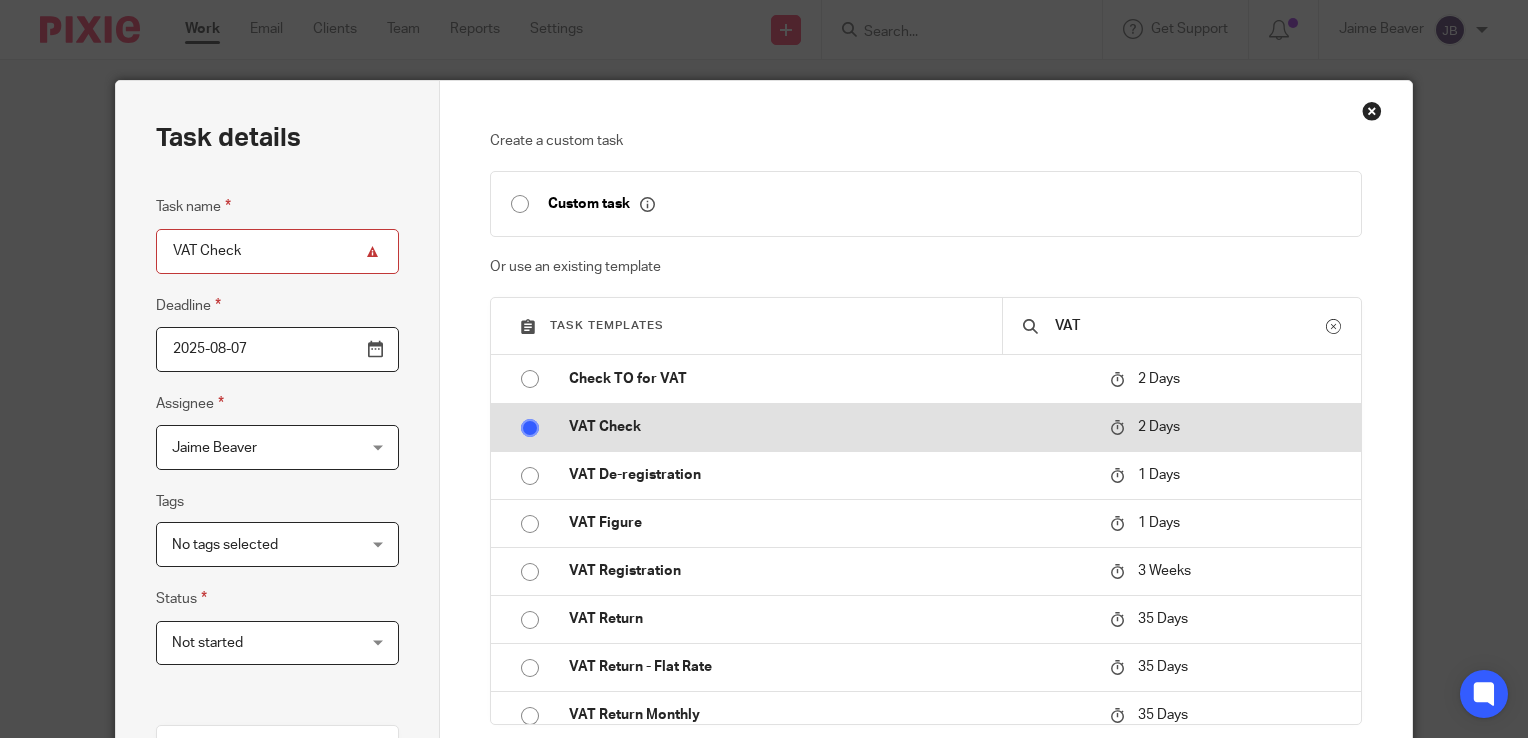 radio on "true" 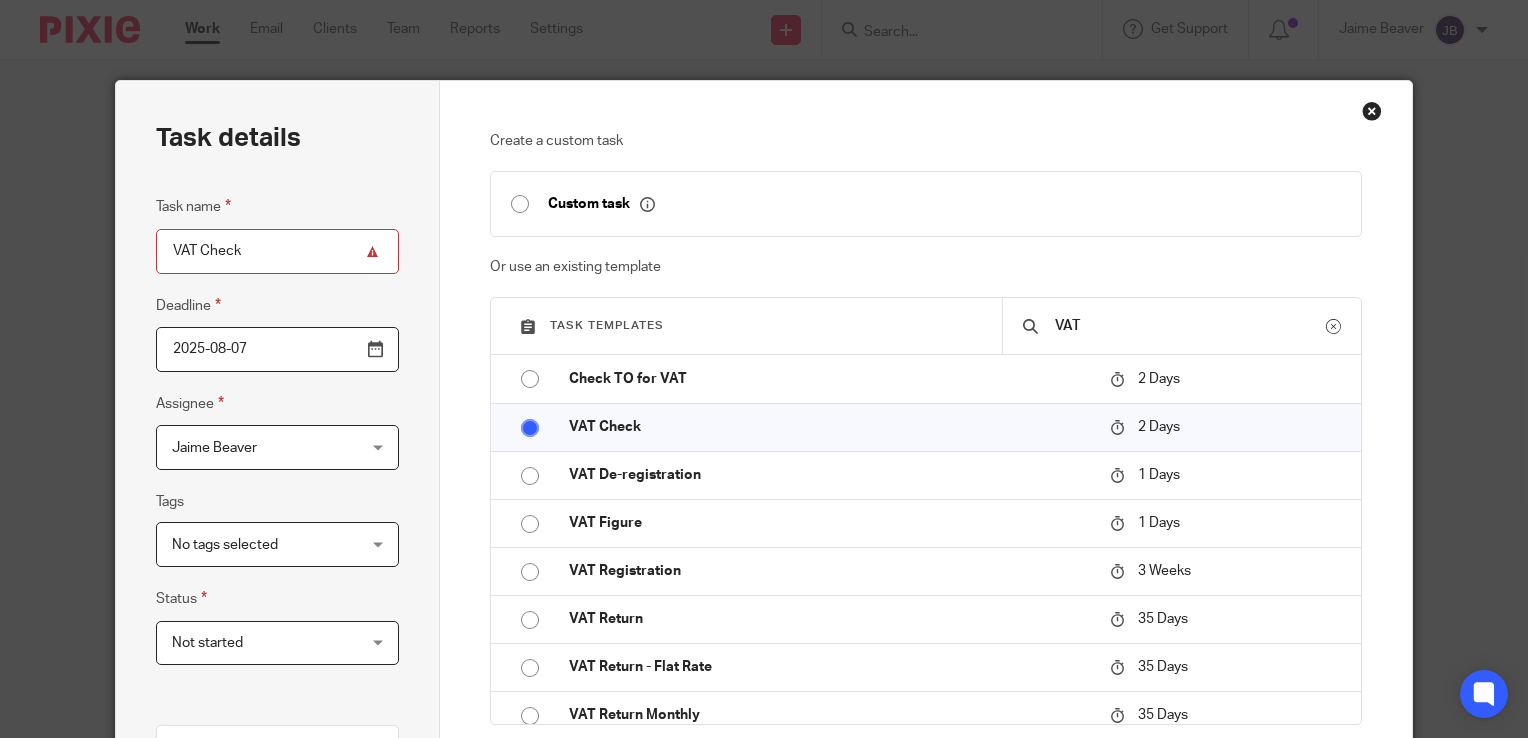 scroll, scrollTop: 15, scrollLeft: 0, axis: vertical 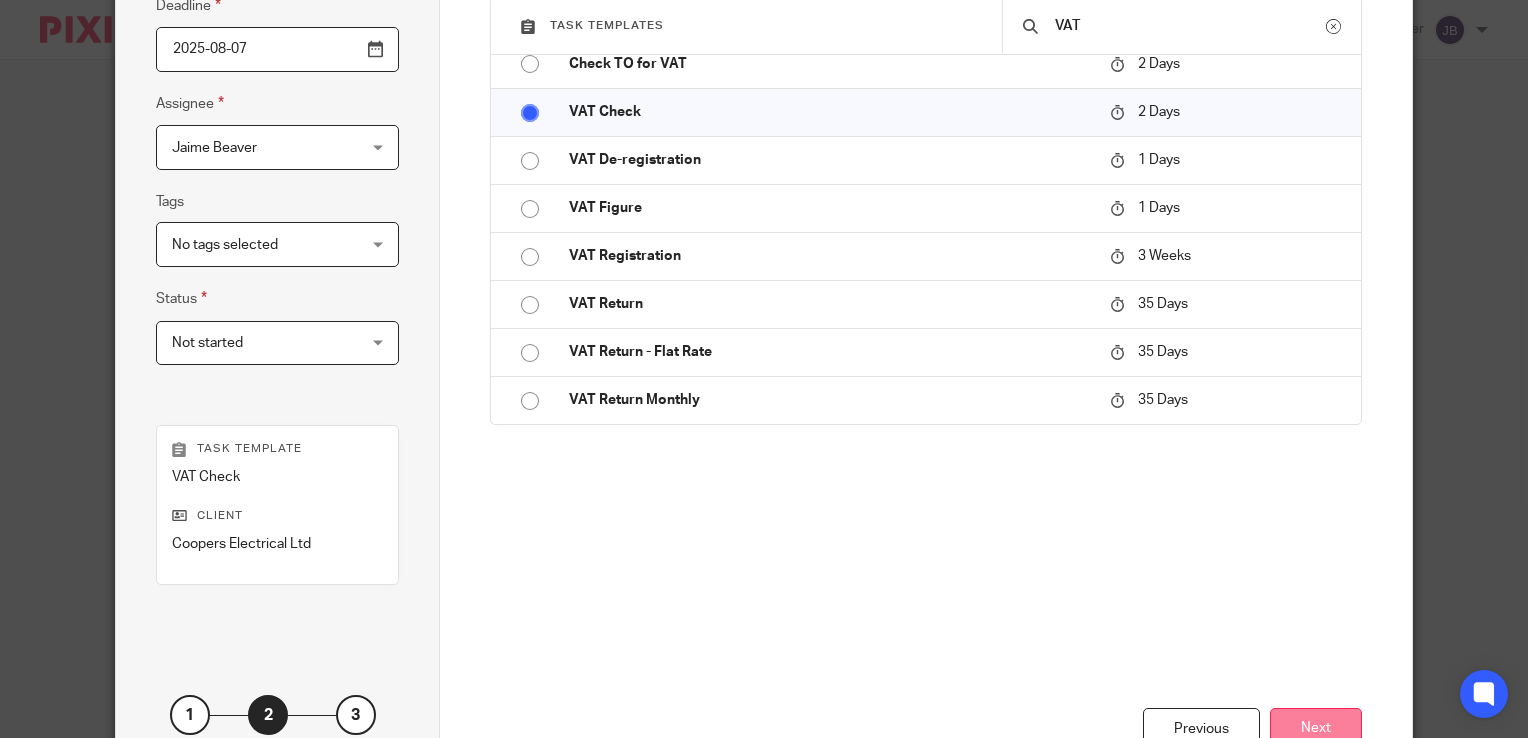 click on "Next" at bounding box center [1316, 729] 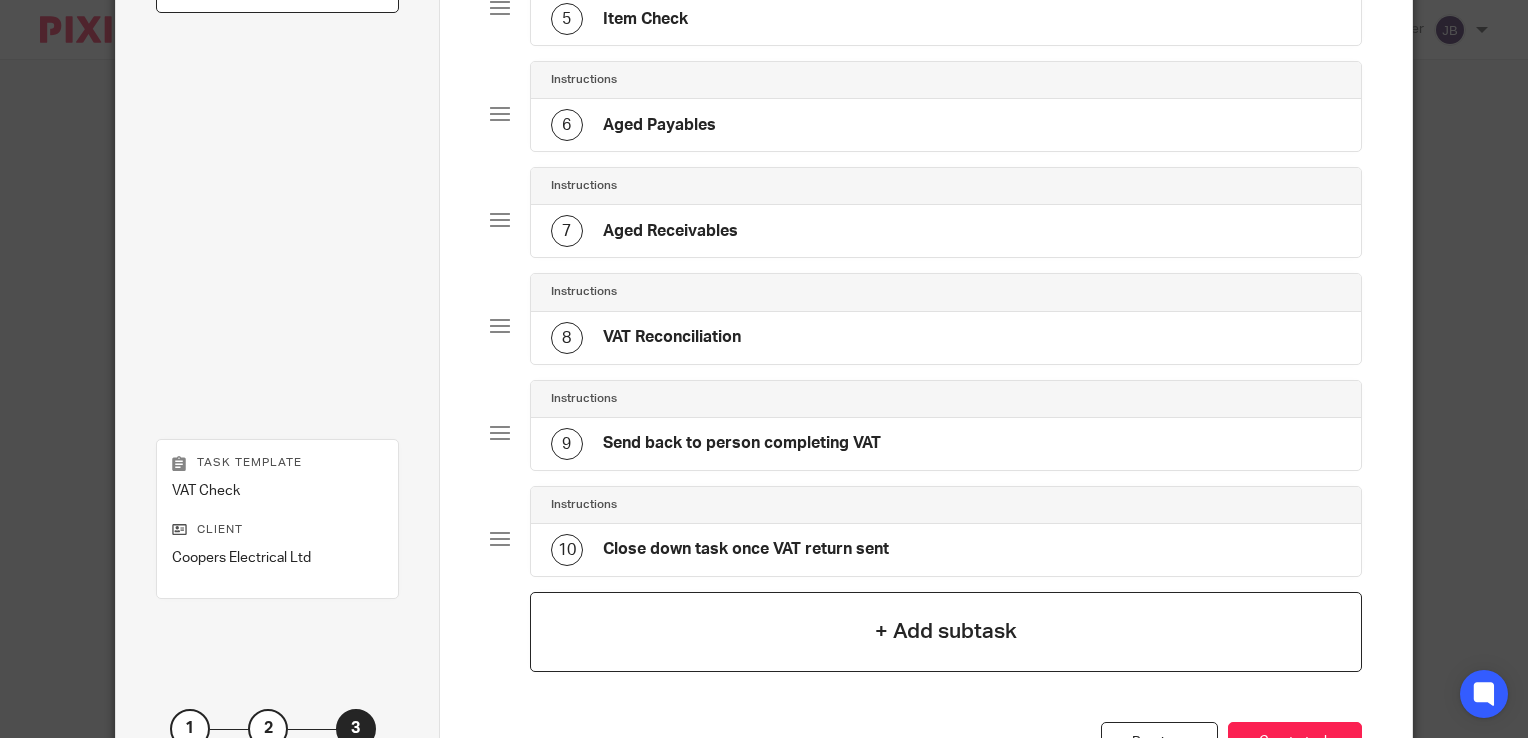 scroll, scrollTop: 700, scrollLeft: 0, axis: vertical 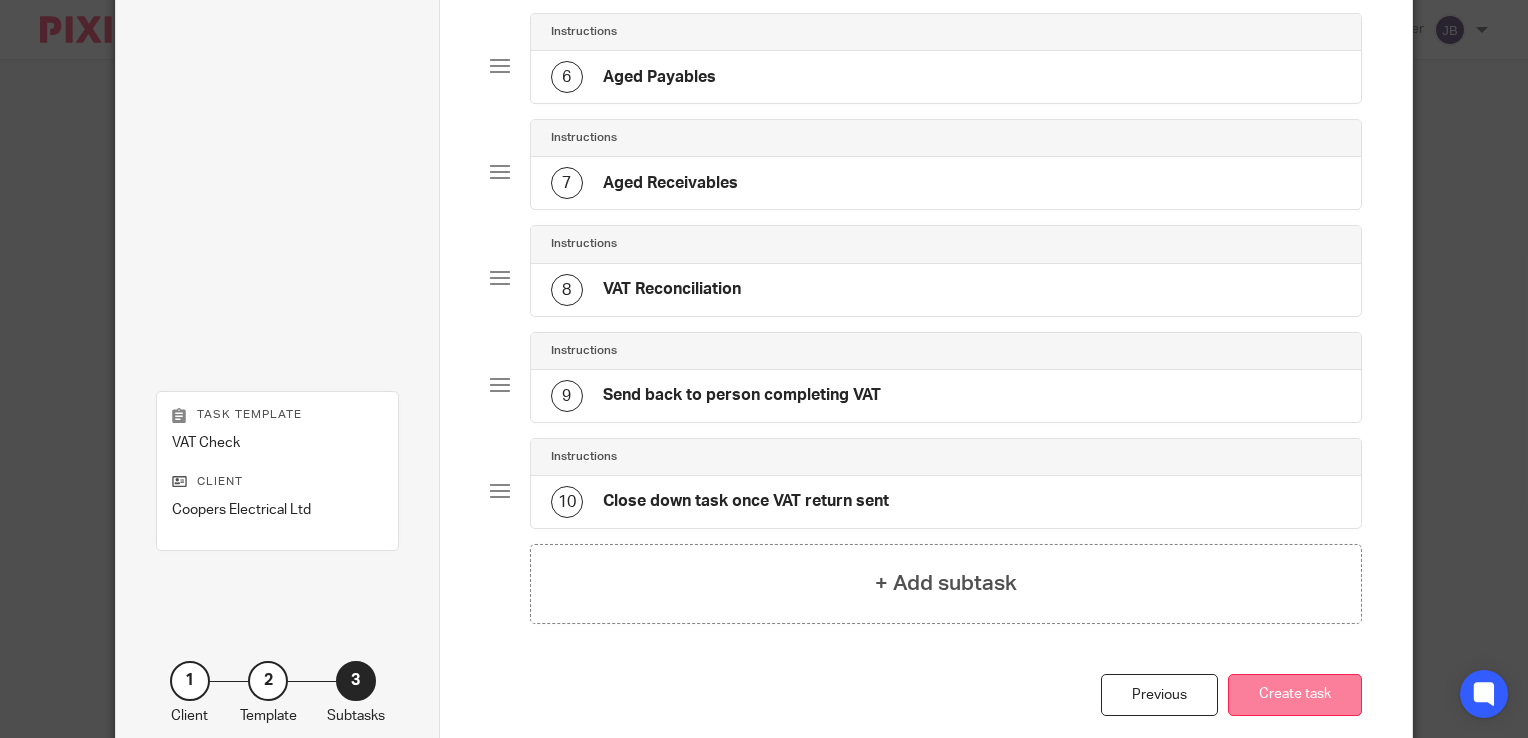 click on "Create task" at bounding box center (1295, 695) 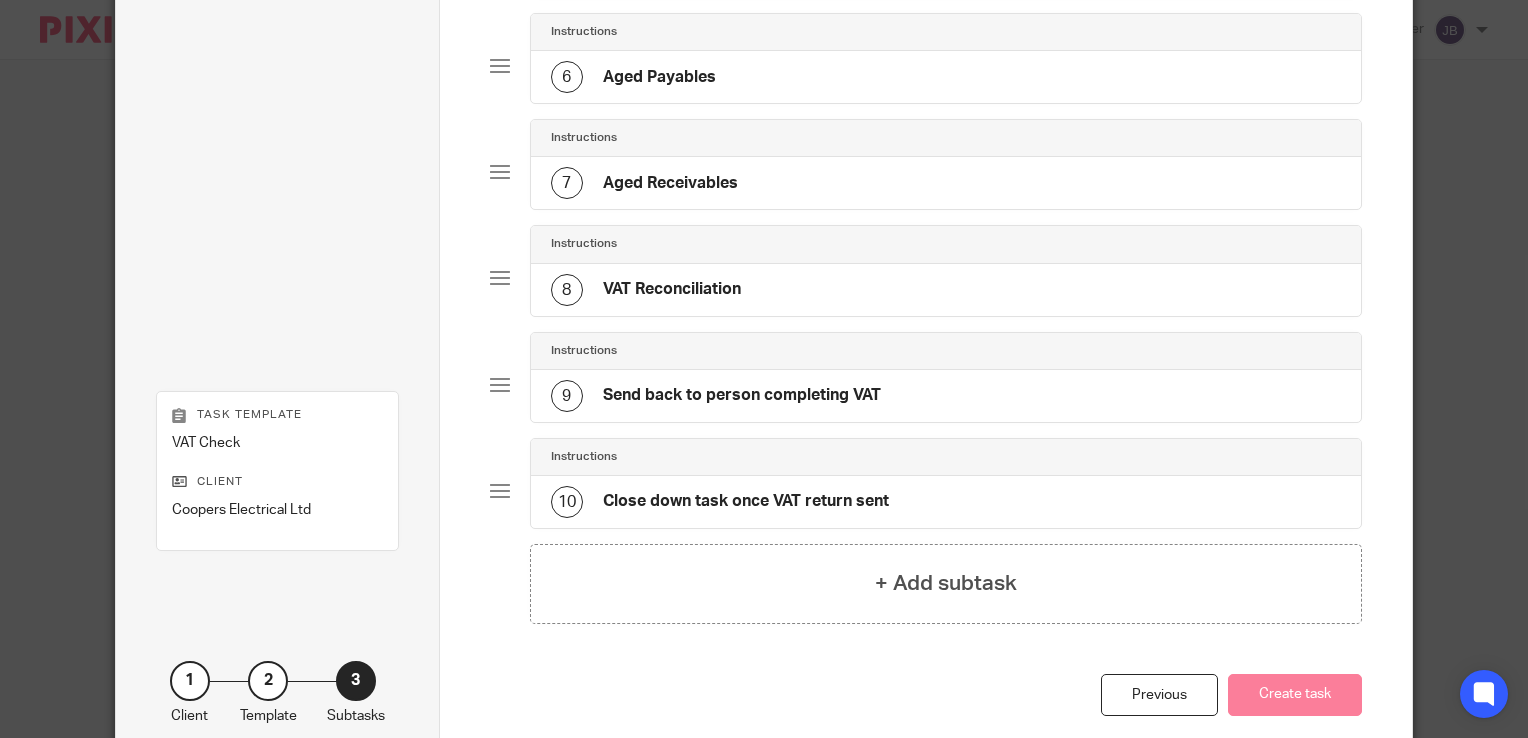 scroll, scrollTop: 415, scrollLeft: 0, axis: vertical 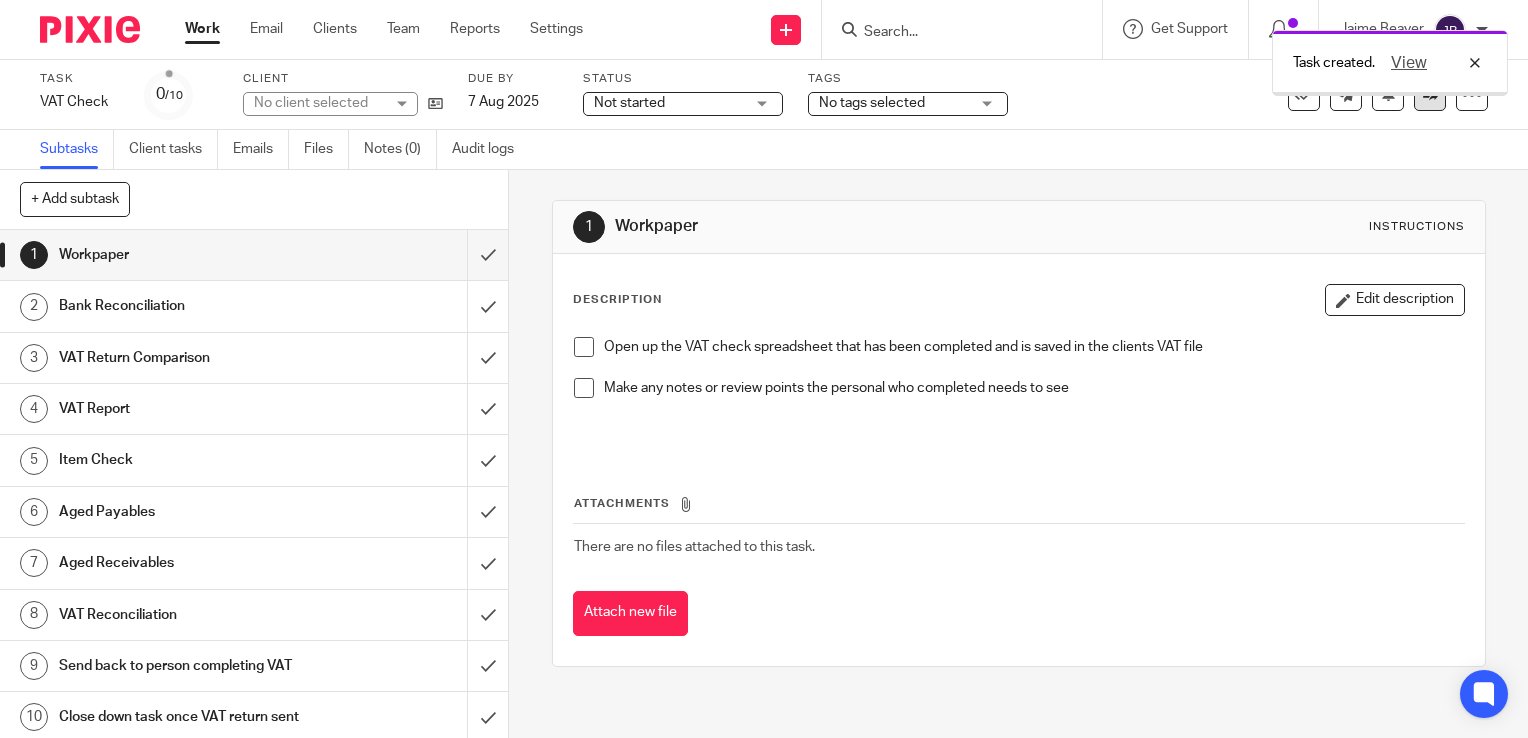 click at bounding box center (1430, 94) 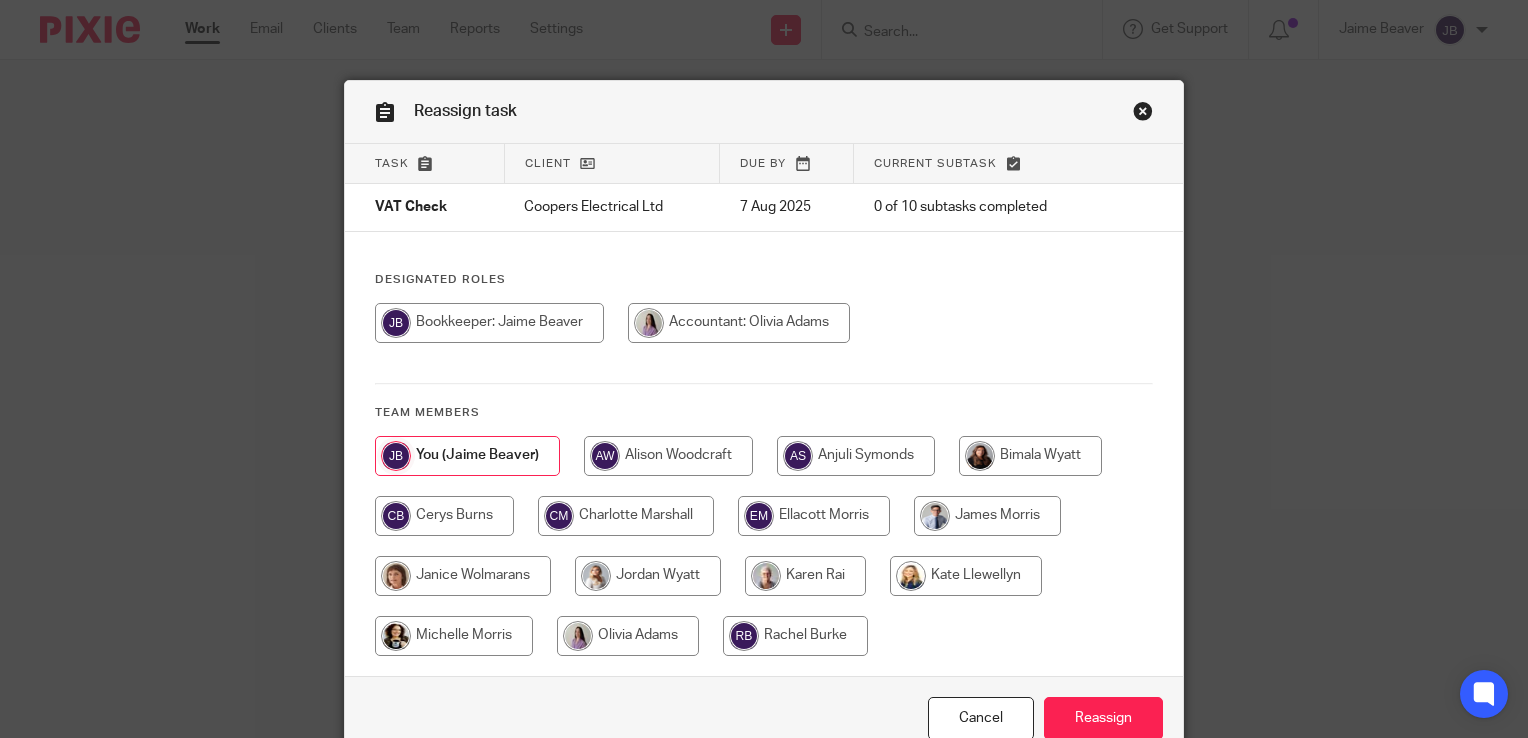 scroll, scrollTop: 0, scrollLeft: 0, axis: both 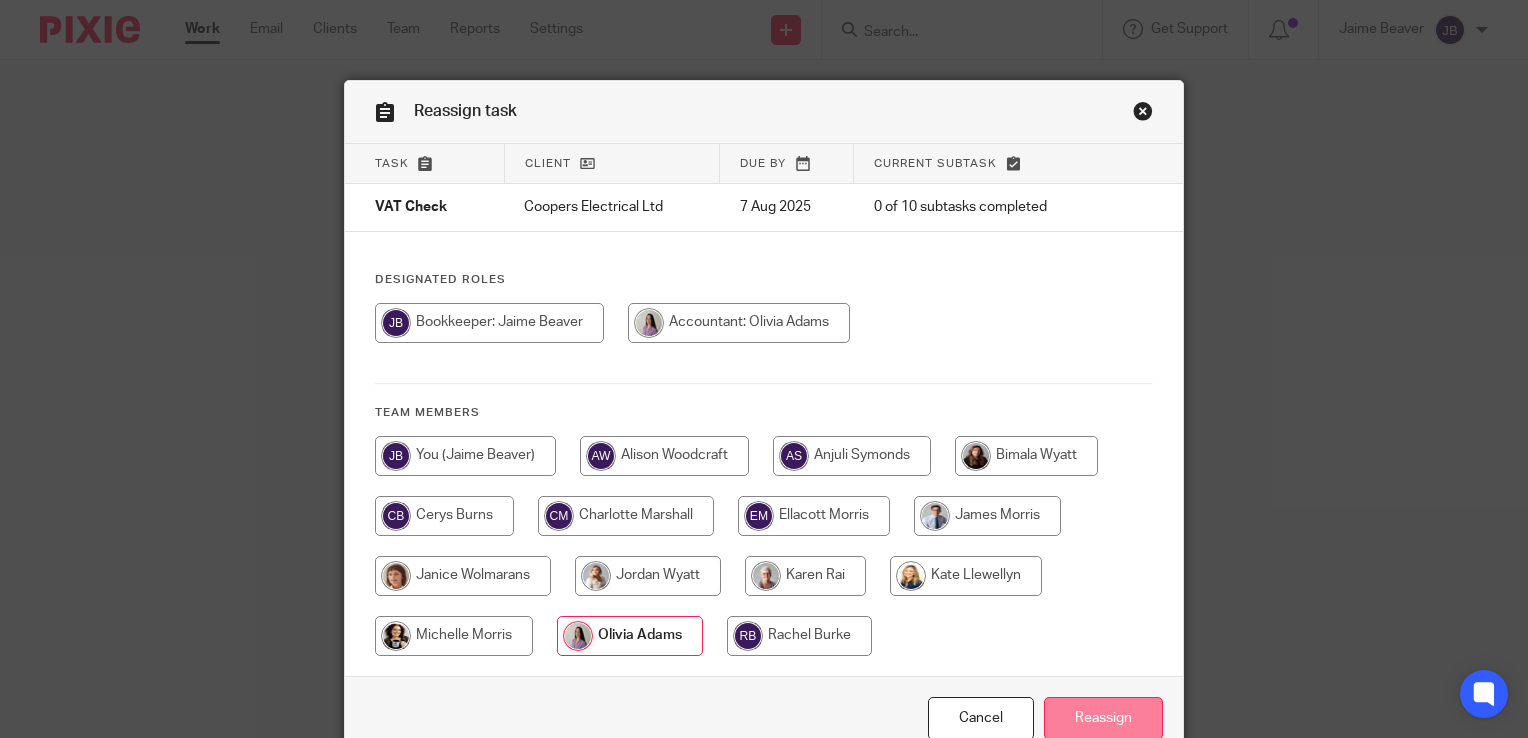 click on "Reassign" at bounding box center [1103, 718] 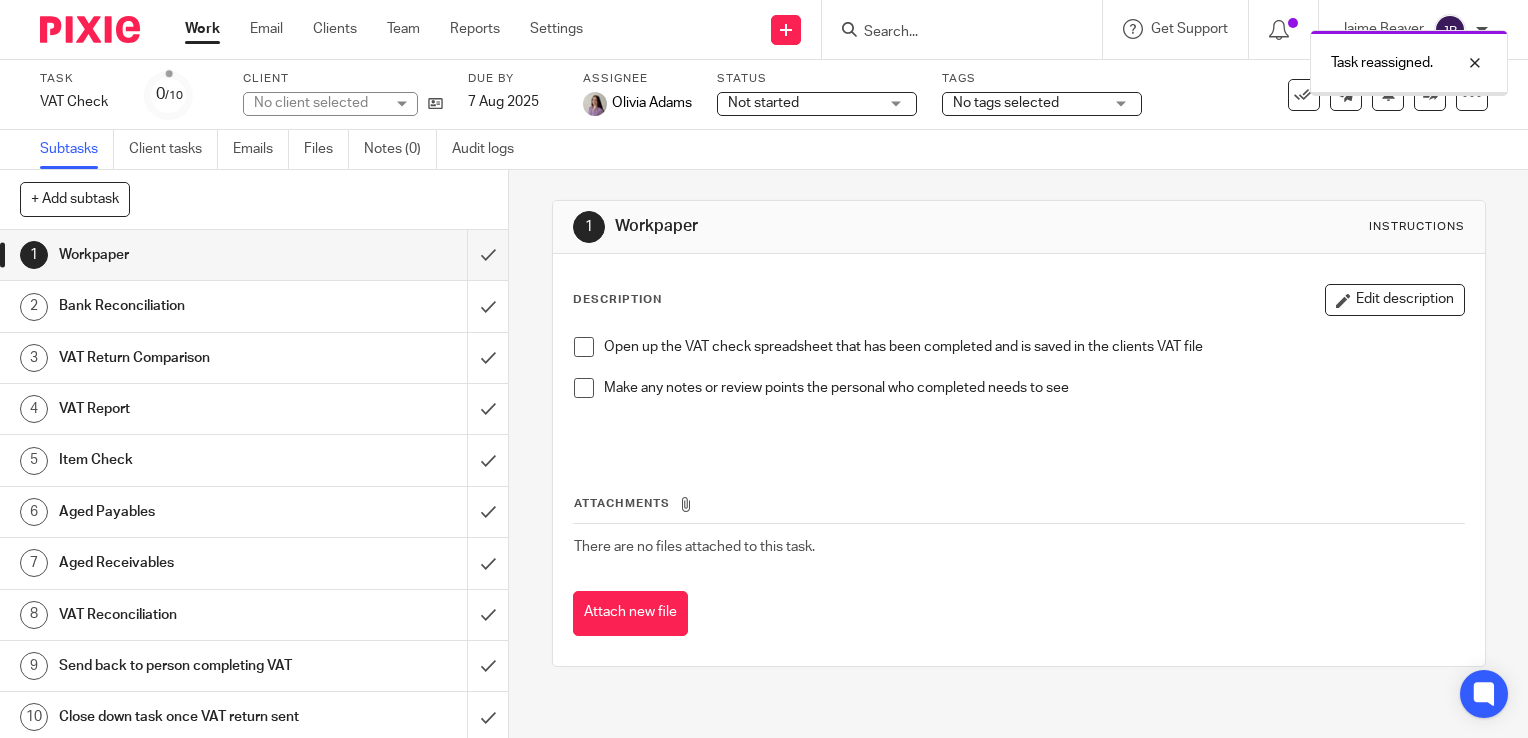 scroll, scrollTop: 0, scrollLeft: 0, axis: both 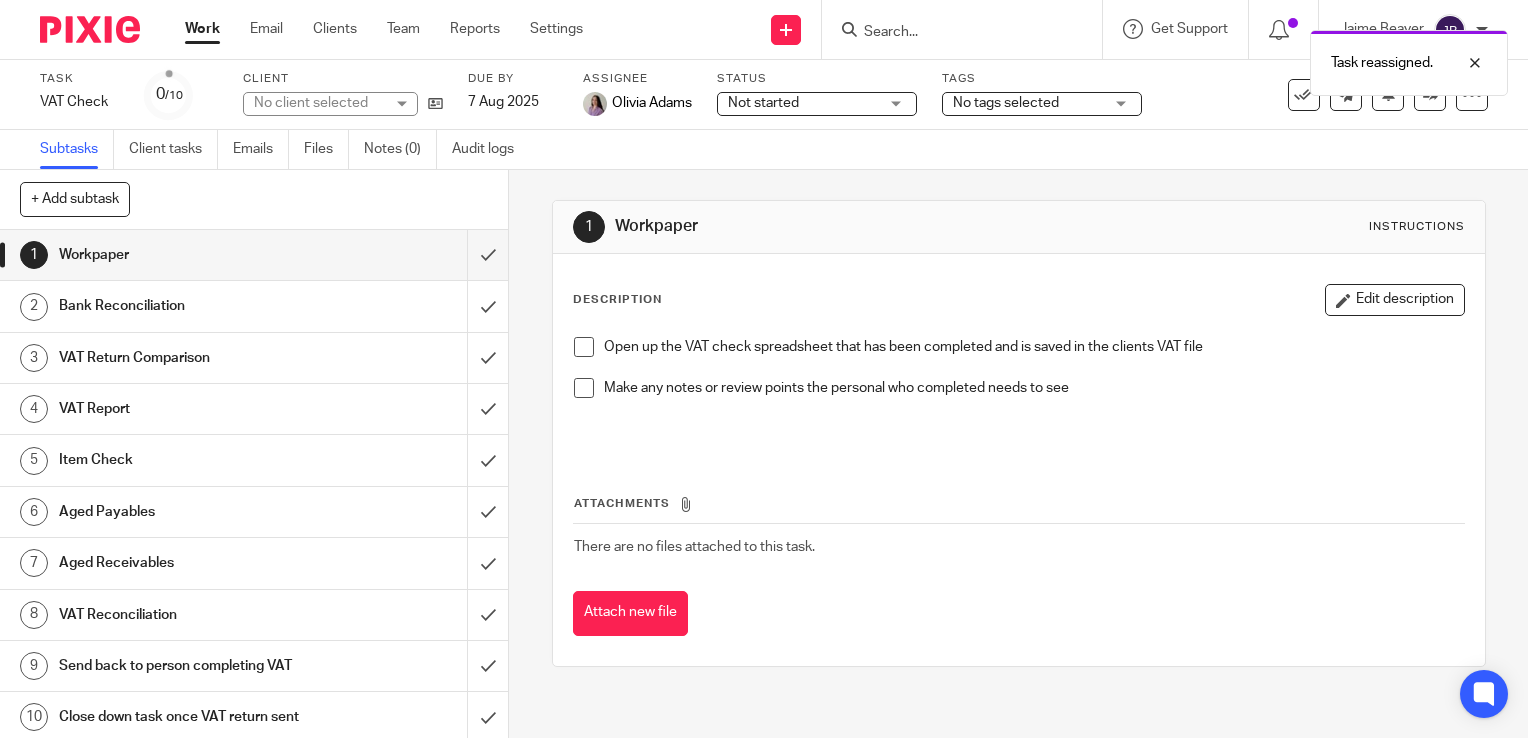 click on "Work" at bounding box center [202, 29] 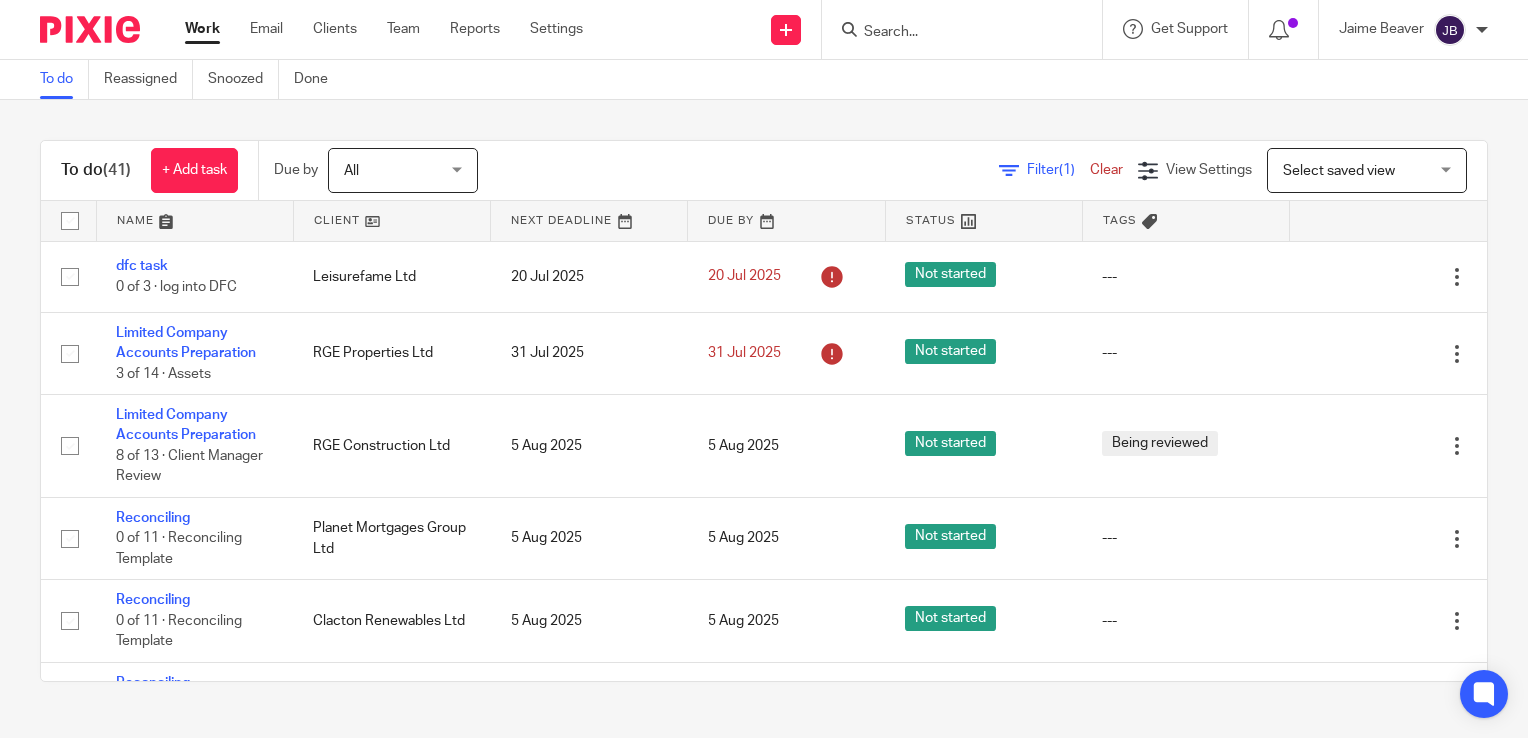 scroll, scrollTop: 0, scrollLeft: 0, axis: both 